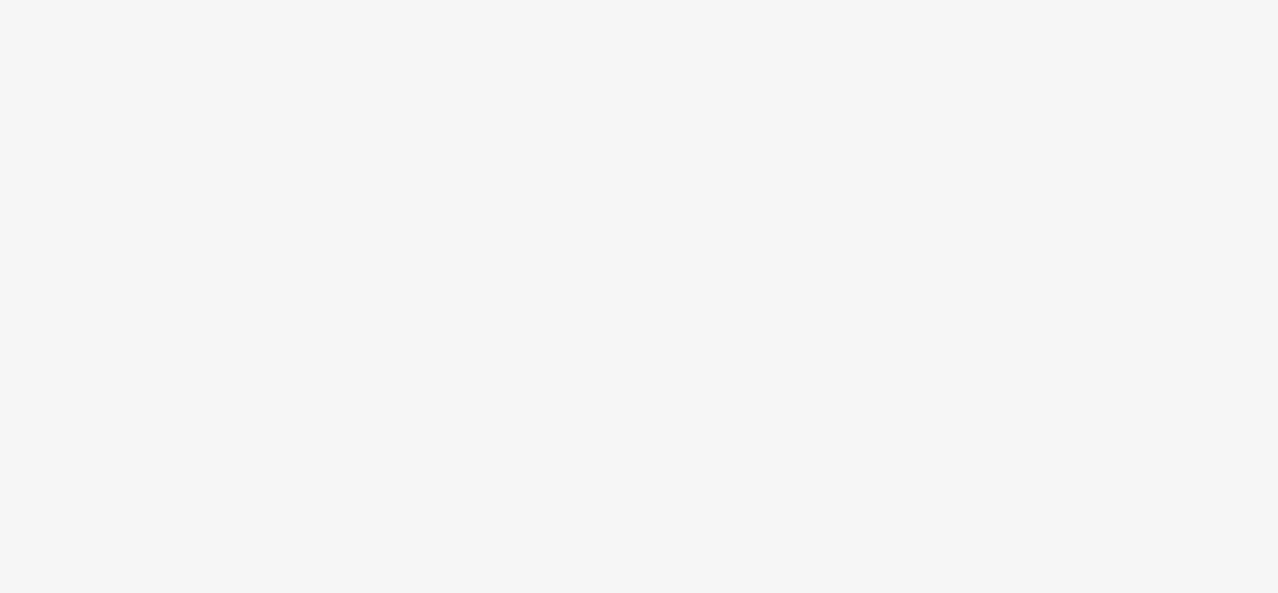scroll, scrollTop: 0, scrollLeft: 0, axis: both 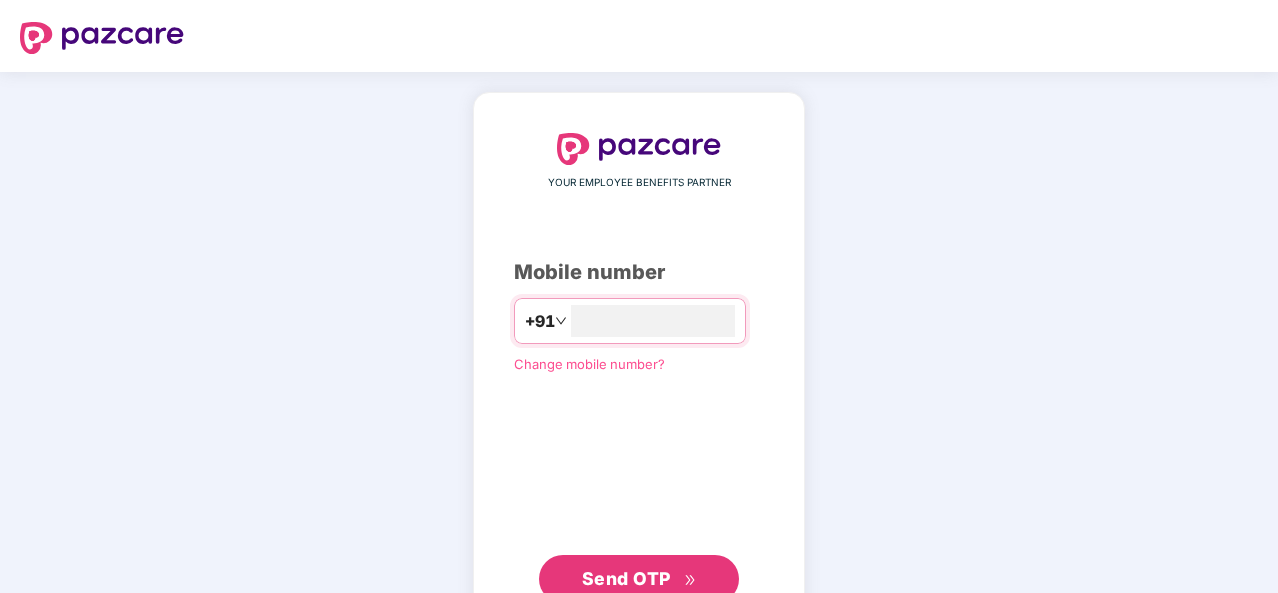 type on "**********" 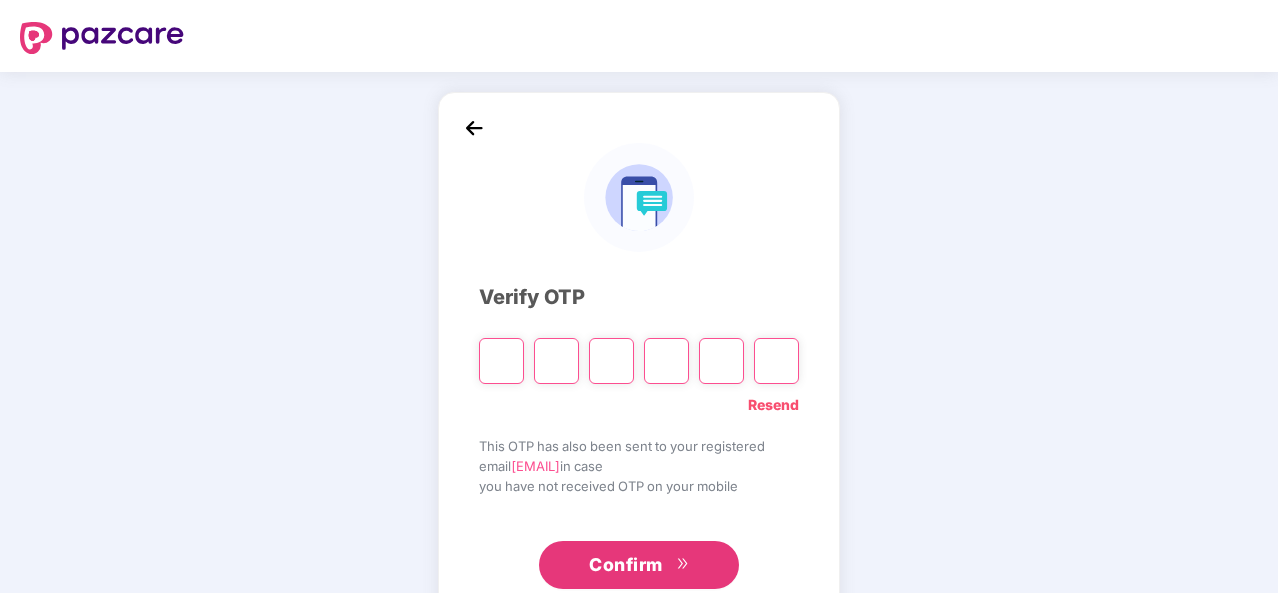 type on "*" 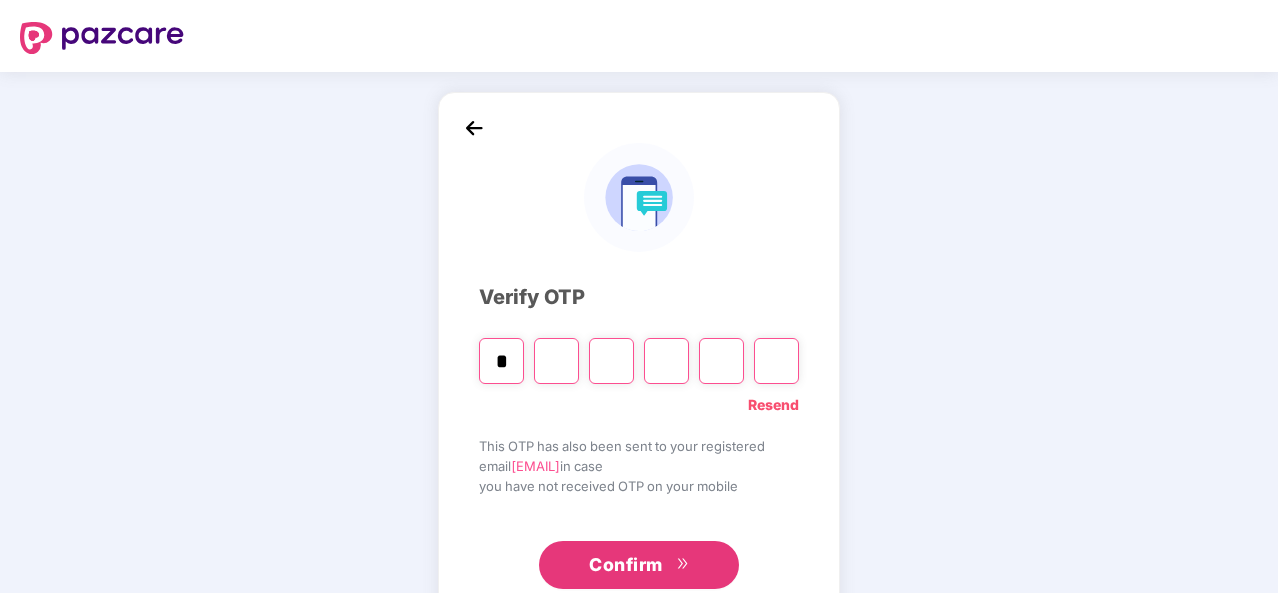 type on "*" 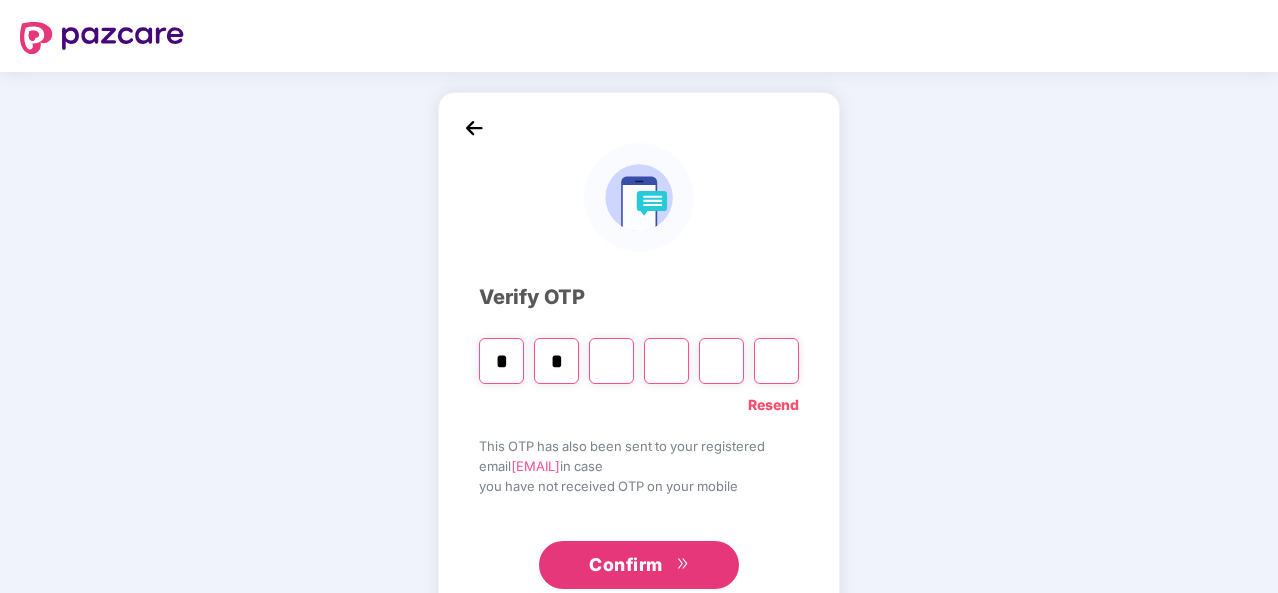 type on "*" 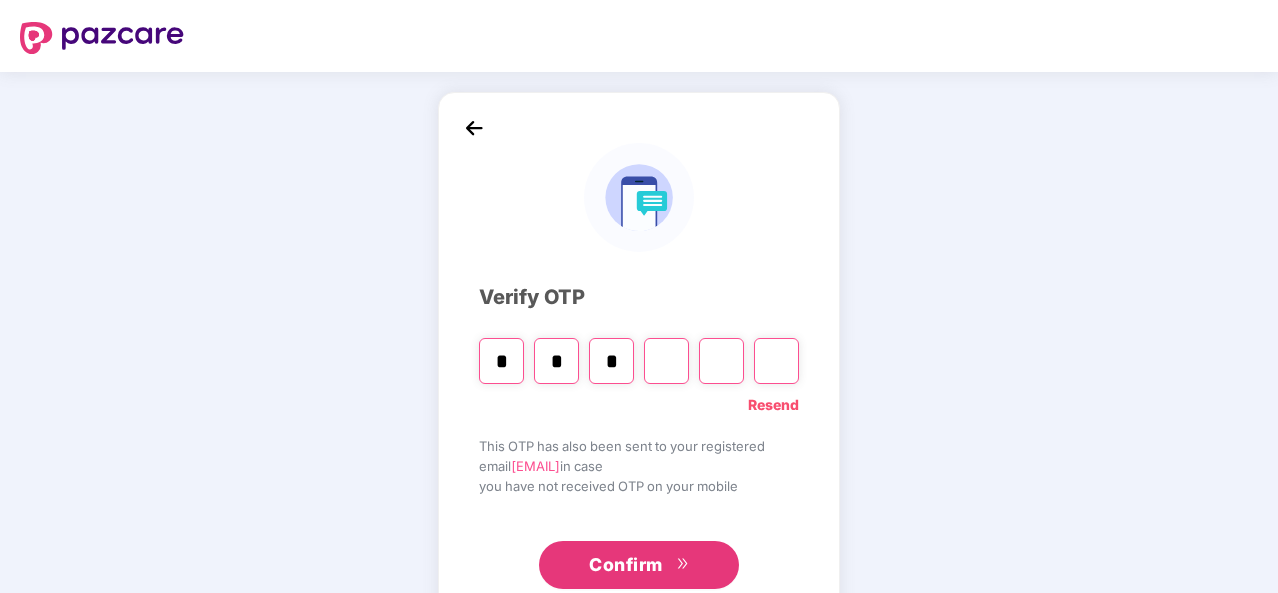 type on "*" 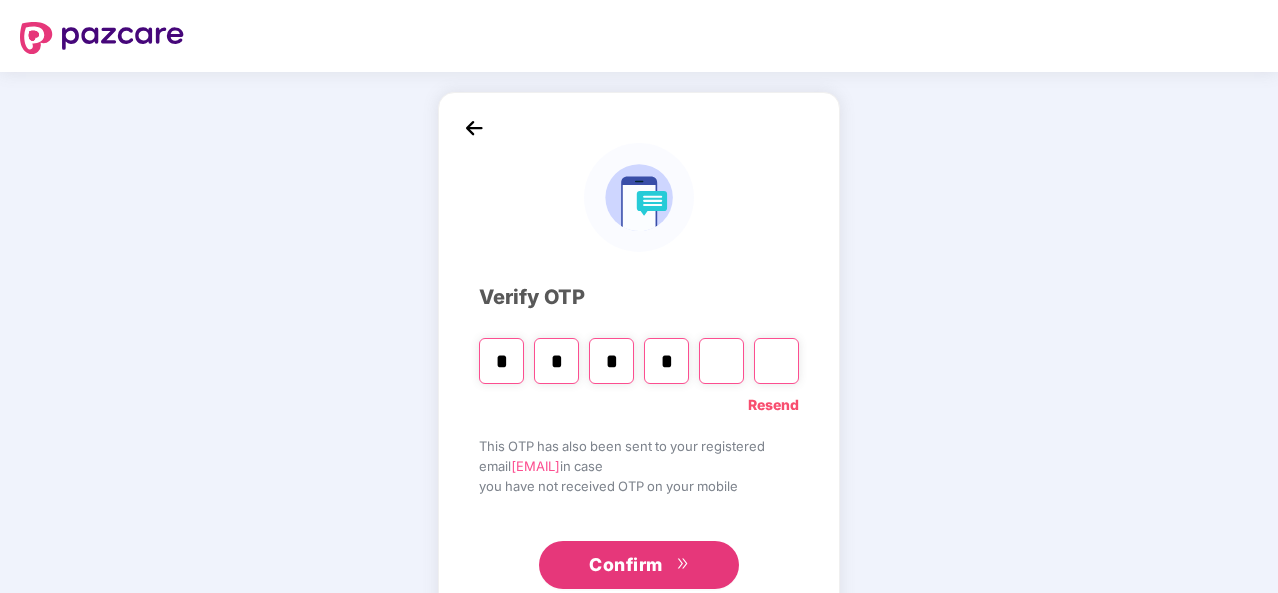 type on "*" 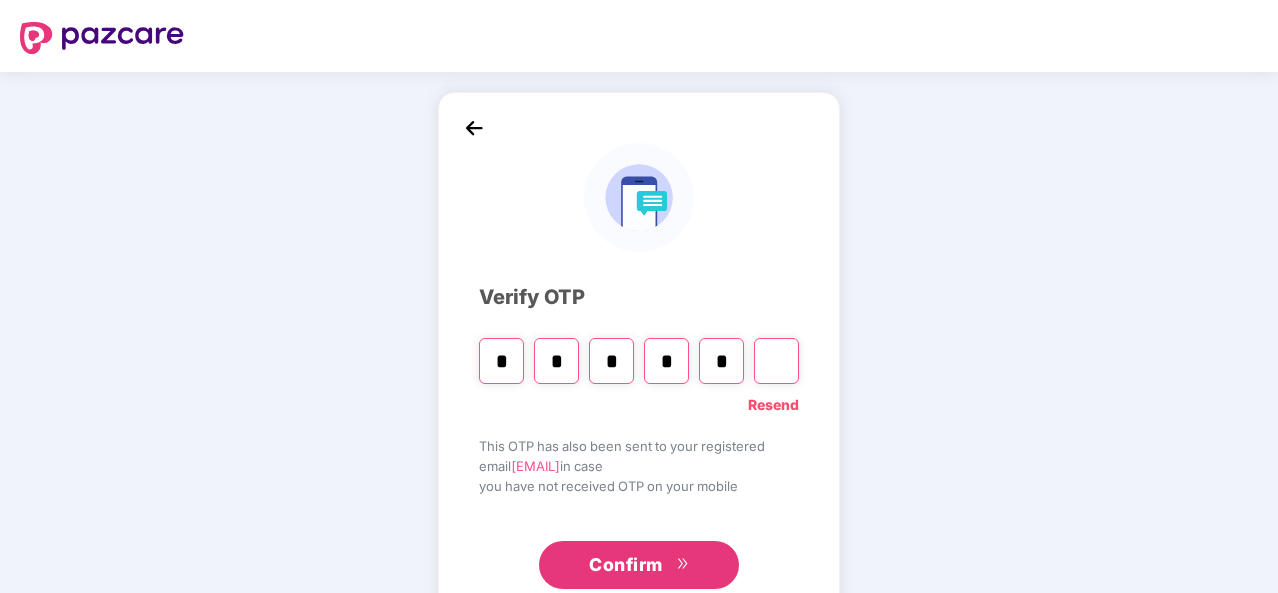 type on "*" 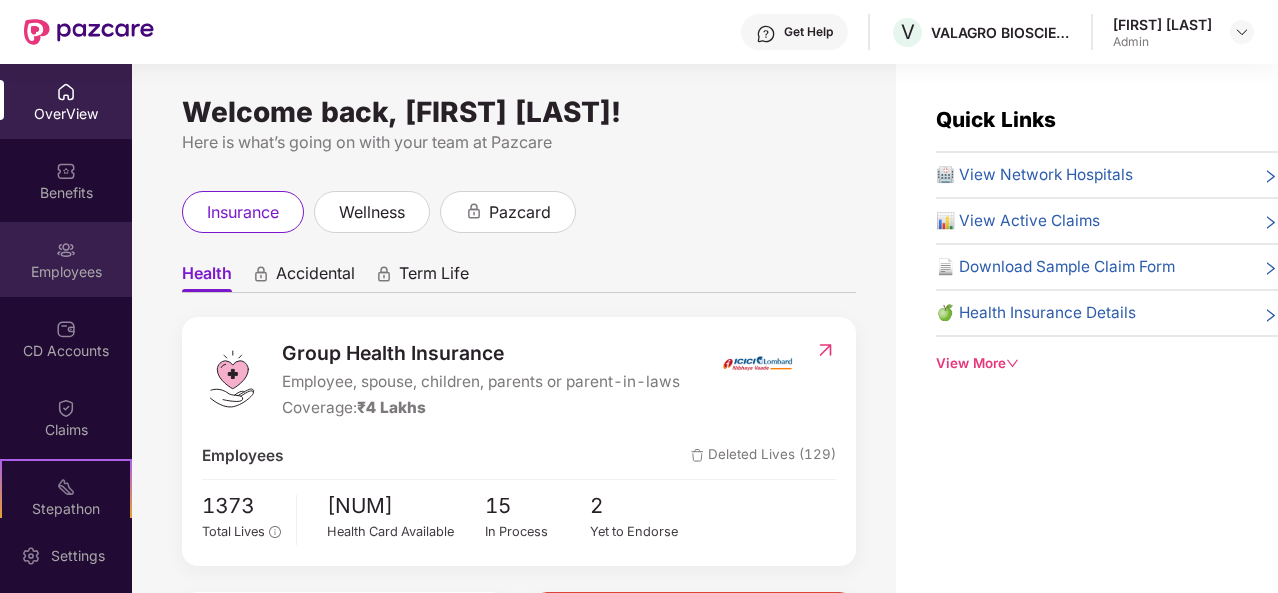 click on "Employees" at bounding box center [66, 272] 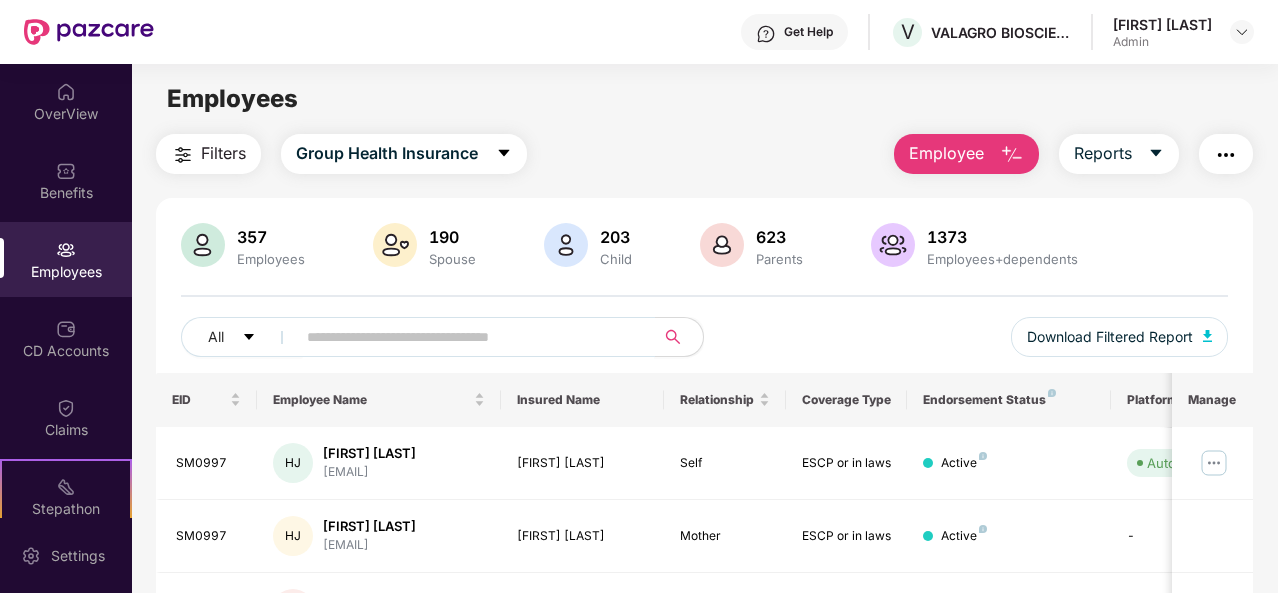 click at bounding box center (467, 337) 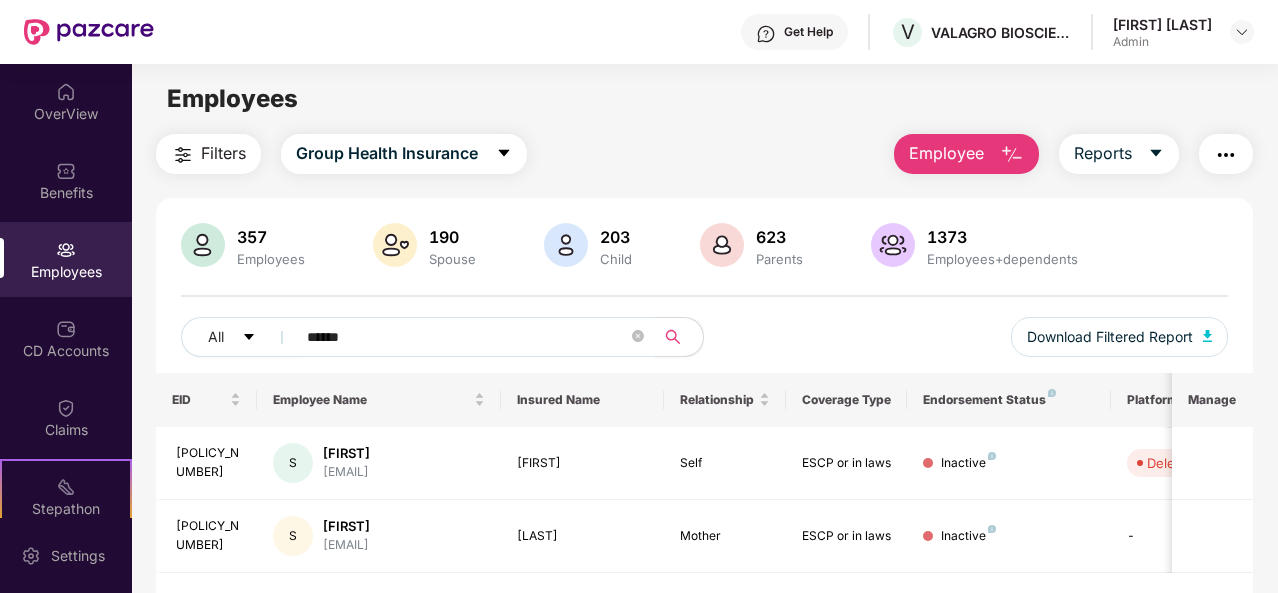 type on "******" 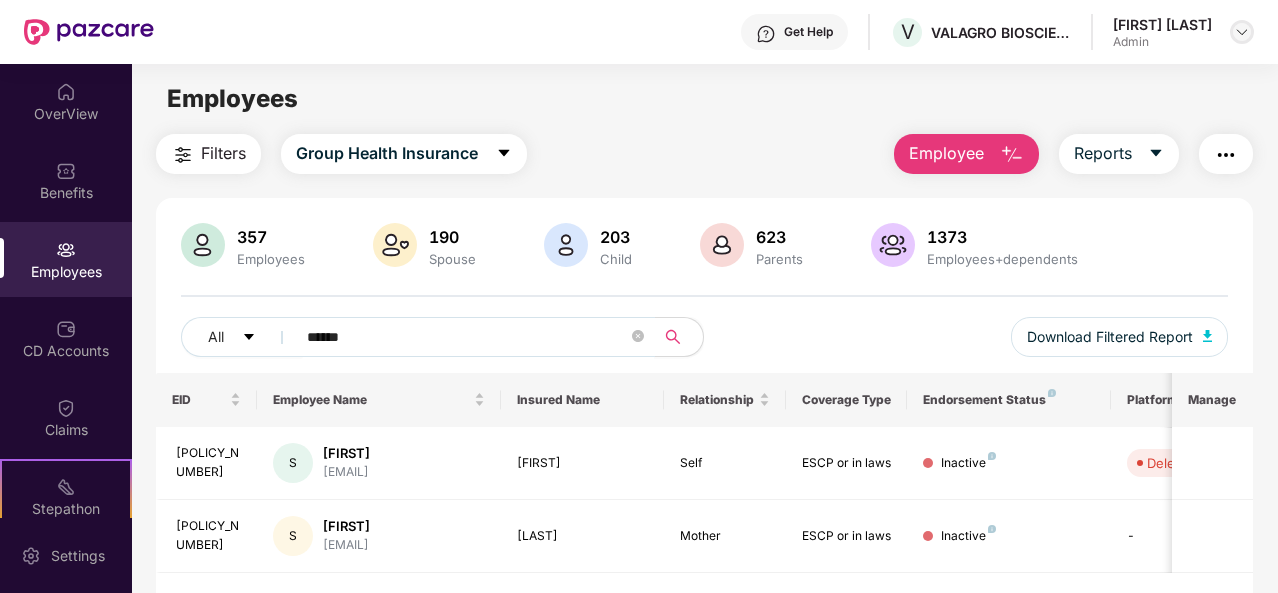 click at bounding box center [1242, 32] 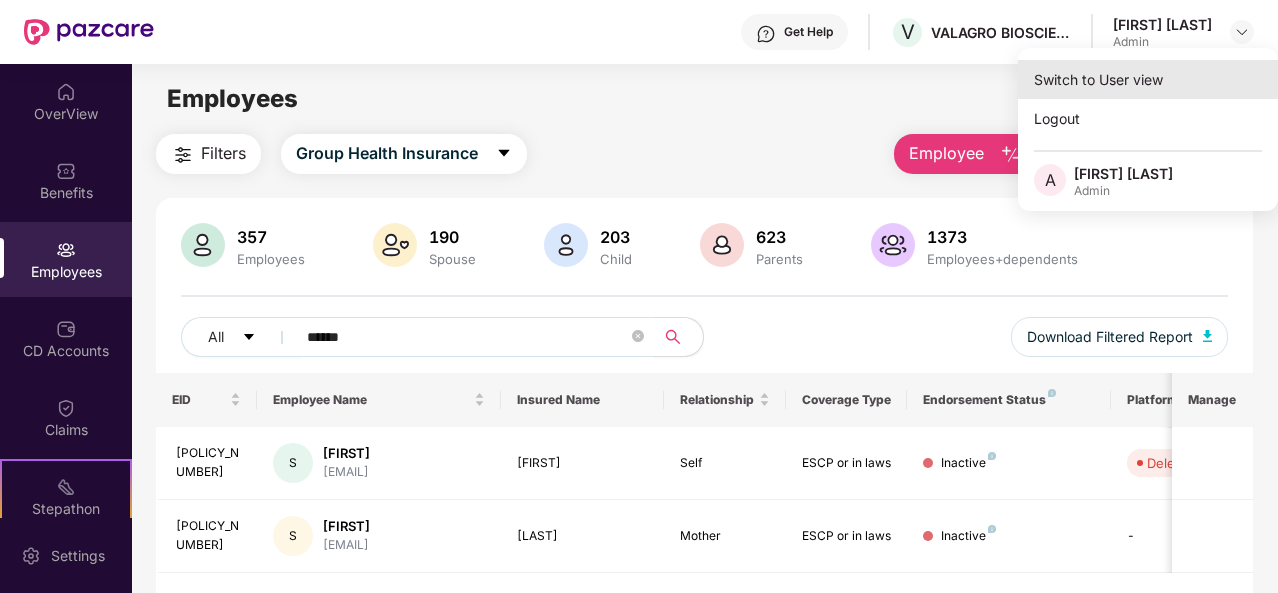 click on "Switch to User view" at bounding box center (1148, 79) 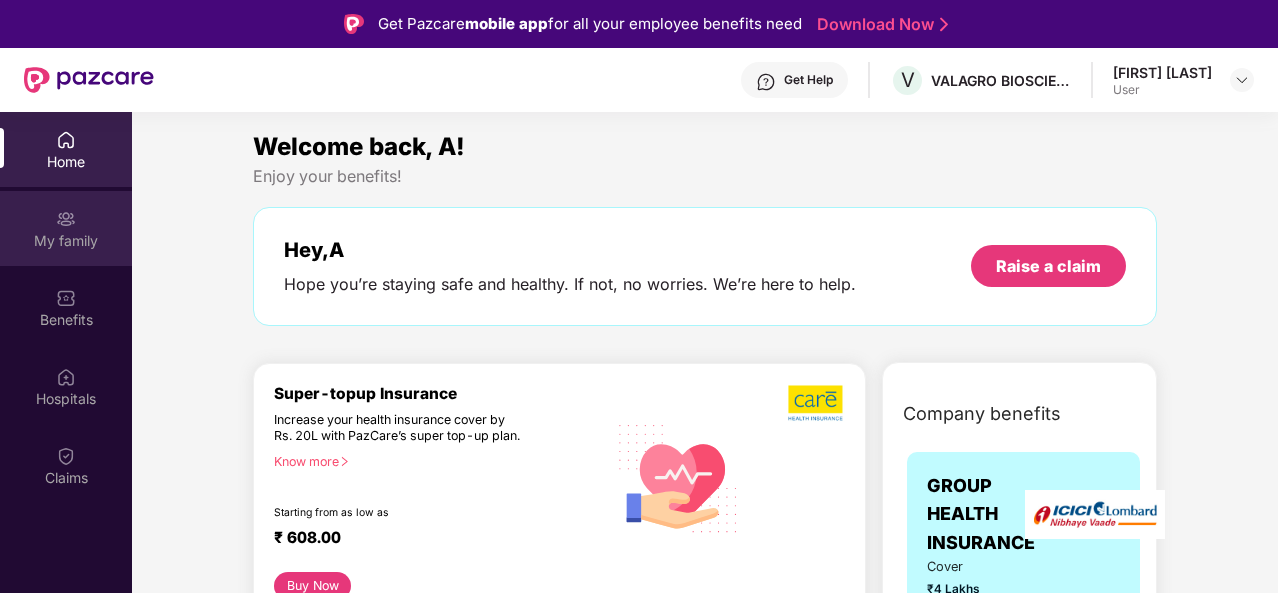 click on "My family" at bounding box center (66, 241) 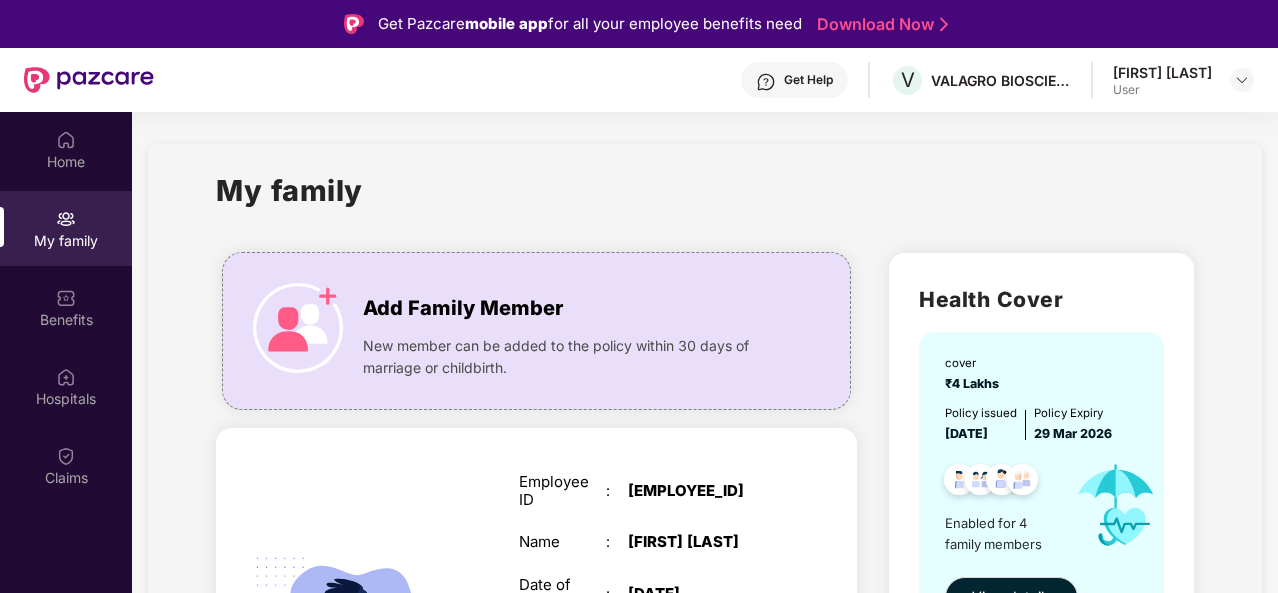 click on "My family Add Family Member New member can be added to the policy within 30 days of marriage or childbirth. SELF Employee ID : [EMPLOYEE_ID] Name : [FIRST] [LAST] Date of birth : [DATE] Gender : [GENDER] Email ID : [EMAIL] Mobile number : [PHONE] Benefits : GMC SPOUSE Name : [FIRST] [LAST] Date of birth : [DATE] Gender : [GENDER] Benefits : GMC CHILD Name : [FIRST] [LAST] Date of birth : [DATE] Gender : [GENDER] Benefits : GMC MOTHER Name : [FIRST] [LAST] Date of birth : [DATE] Gender : [GENDER] Benefits : GMC Health Cover cover ₹[AMOUNT] Policy issued [DATE] Policy Expiry [DATE] Enabled for [NUM] family members View details Accidental Cover cover [NUM]x of CTC Policy issued [DATE] Policy Expiry [DATE] Enabled for [NUM] family member This policy has expired" at bounding box center [705, 1037] 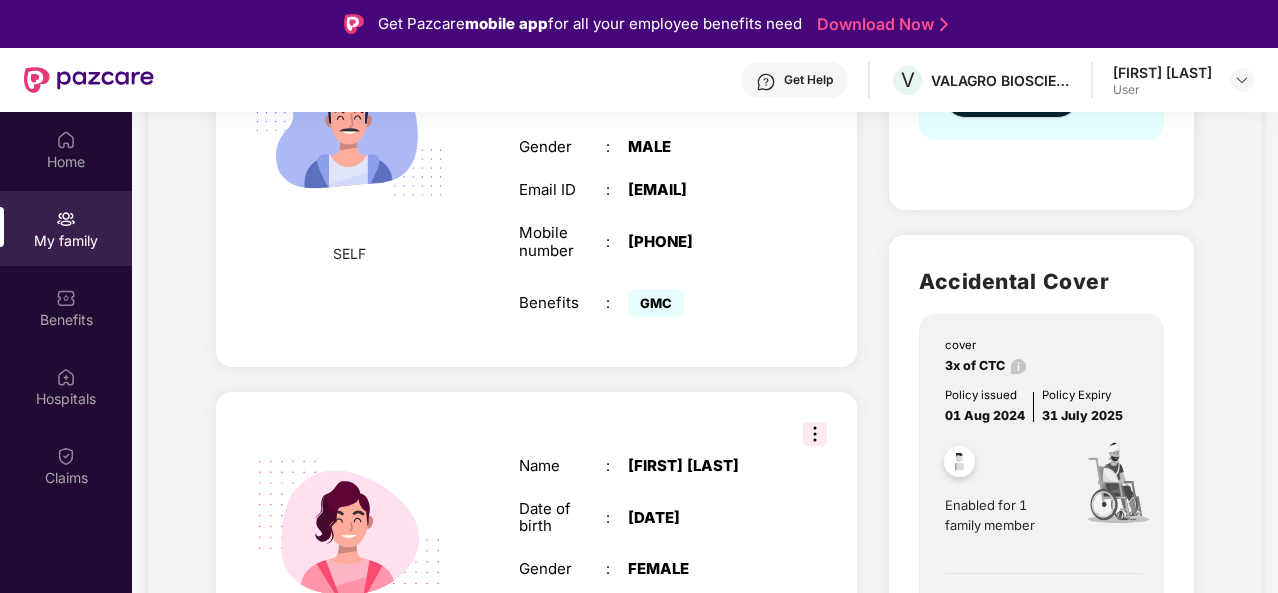 drag, startPoint x: 1264, startPoint y: 183, endPoint x: 1276, endPoint y: 393, distance: 210.34258 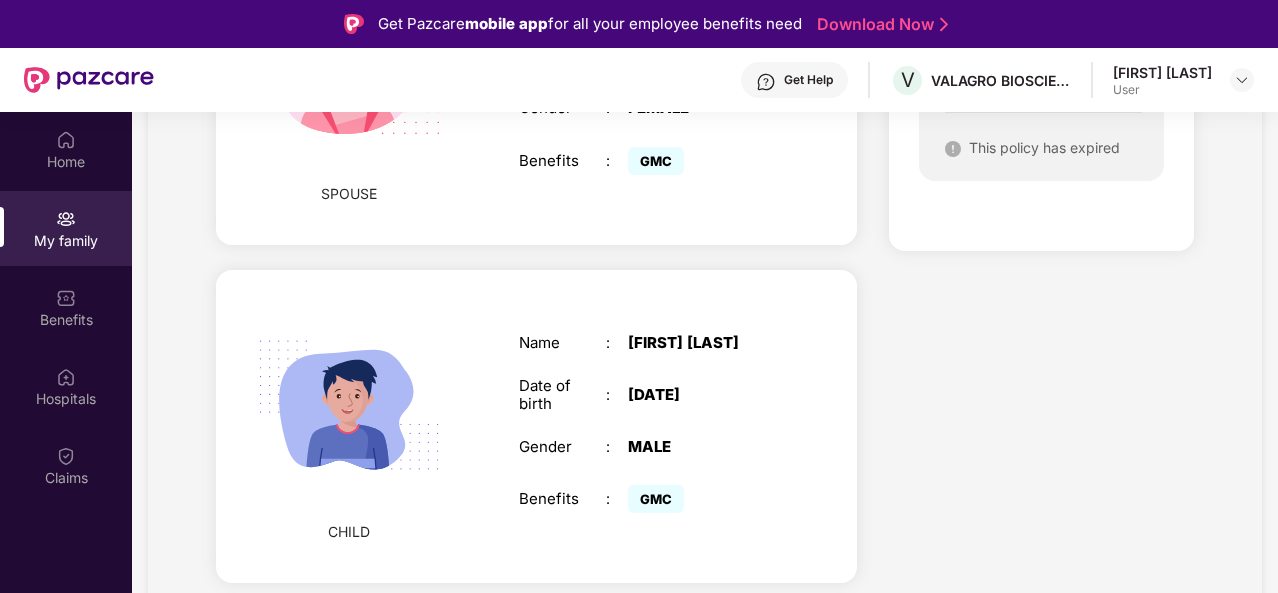 scroll, scrollTop: 1292, scrollLeft: 0, axis: vertical 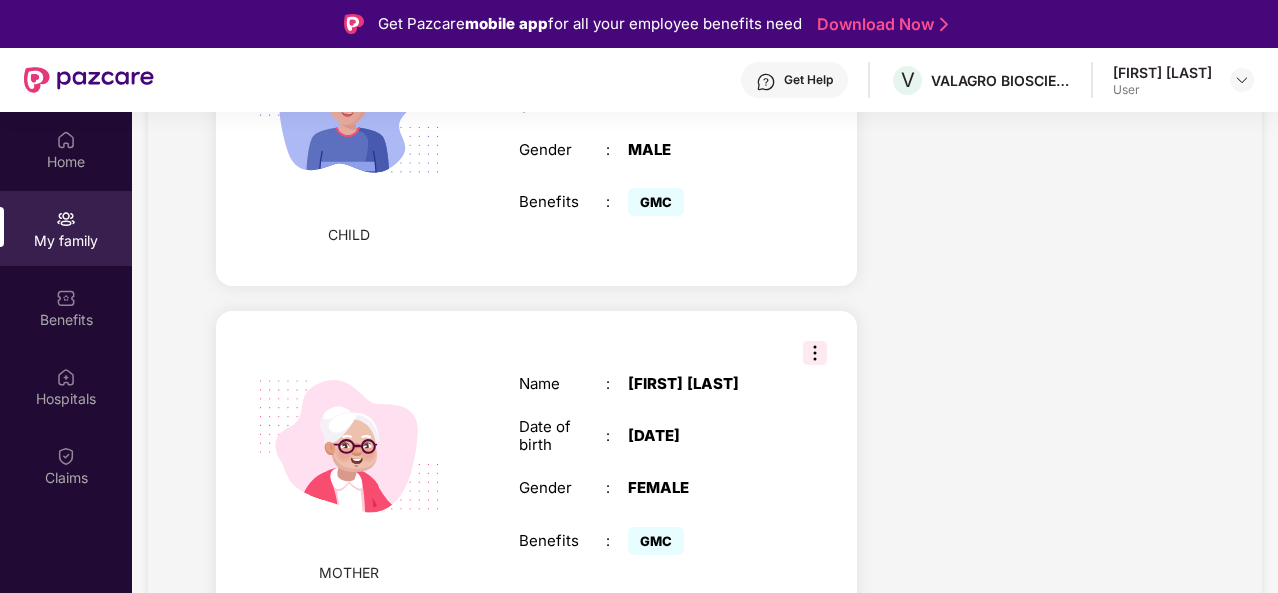 drag, startPoint x: 1269, startPoint y: 335, endPoint x: 1166, endPoint y: 406, distance: 125.09996 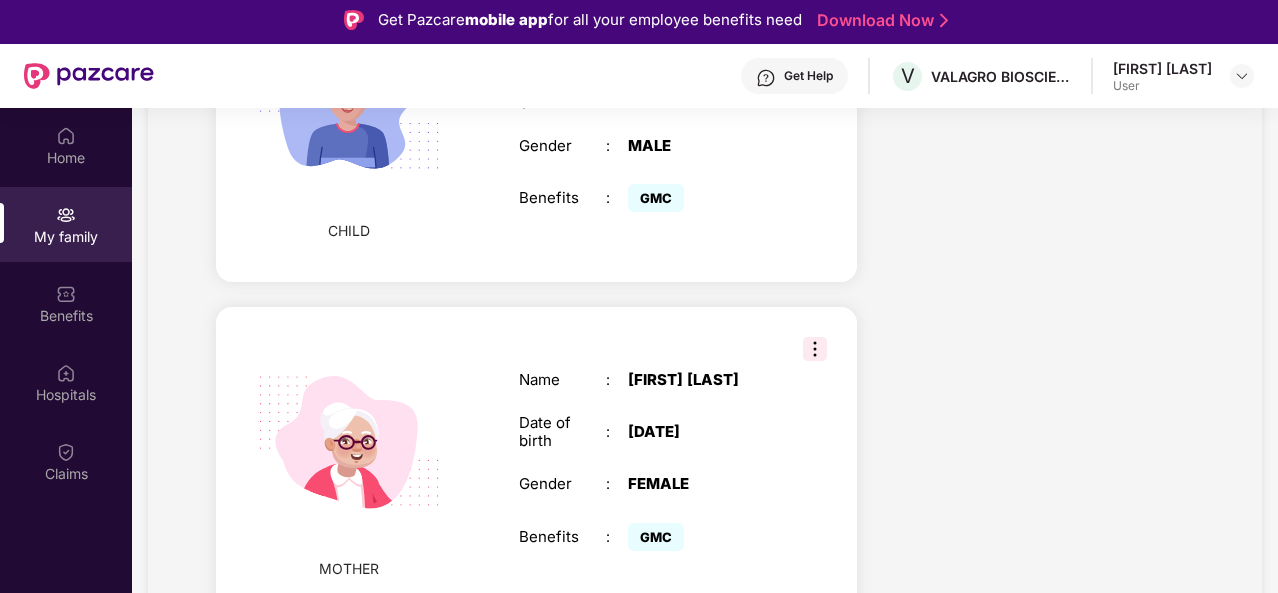 scroll, scrollTop: 0, scrollLeft: 0, axis: both 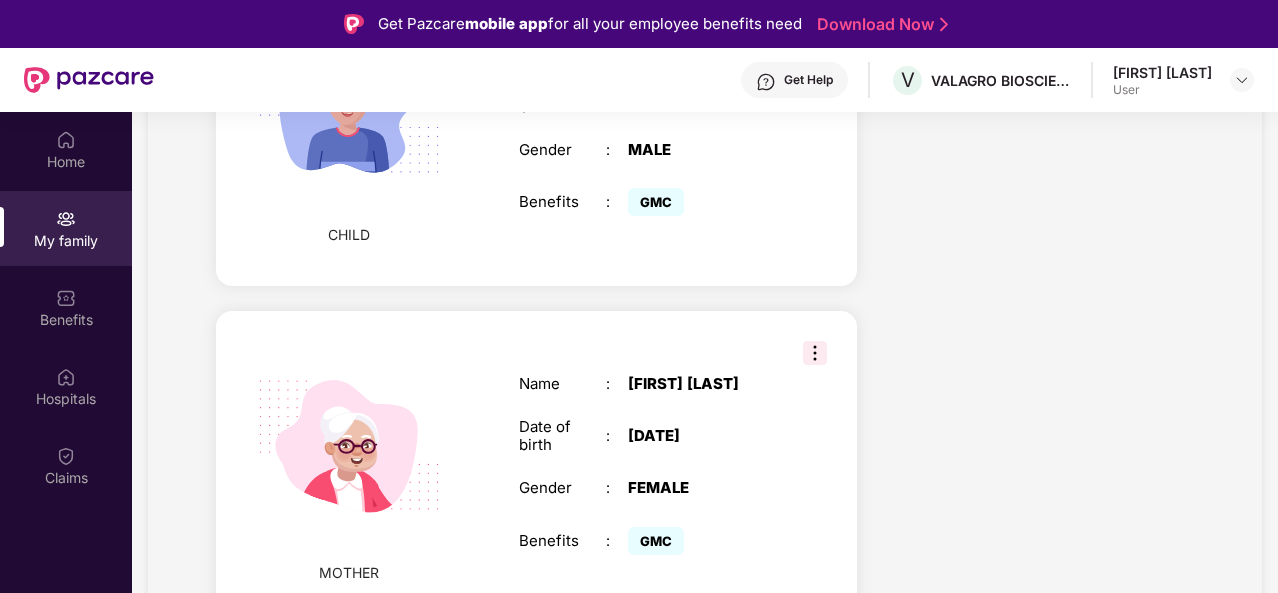 drag, startPoint x: 1166, startPoint y: 400, endPoint x: 1112, endPoint y: 269, distance: 141.69333 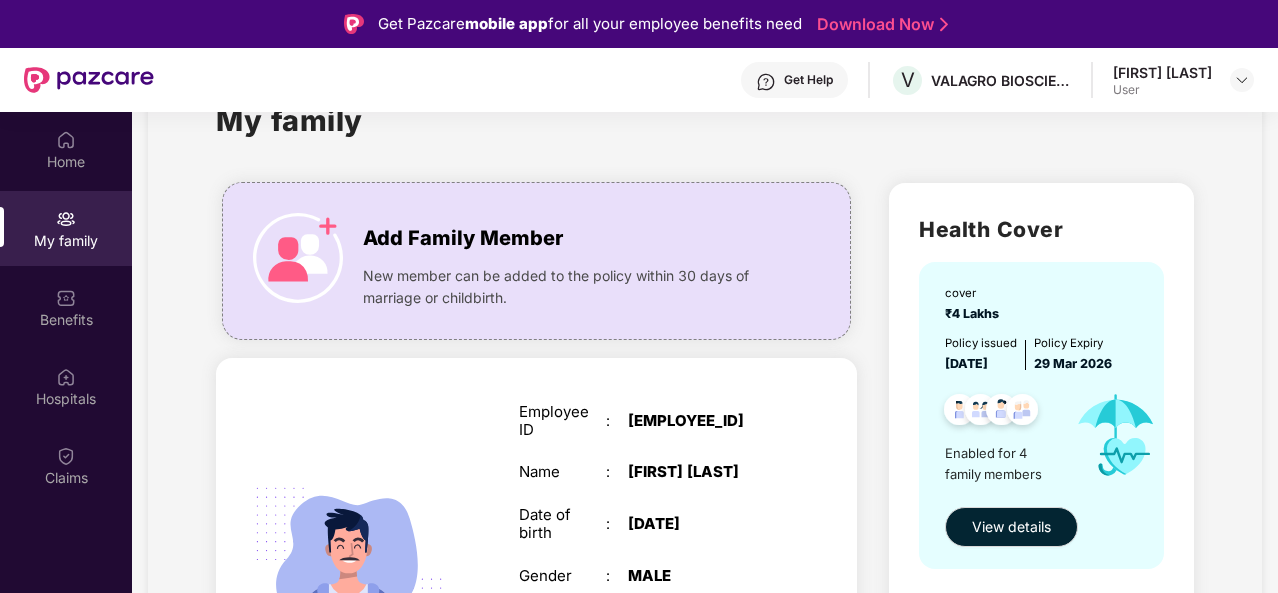 scroll, scrollTop: 0, scrollLeft: 0, axis: both 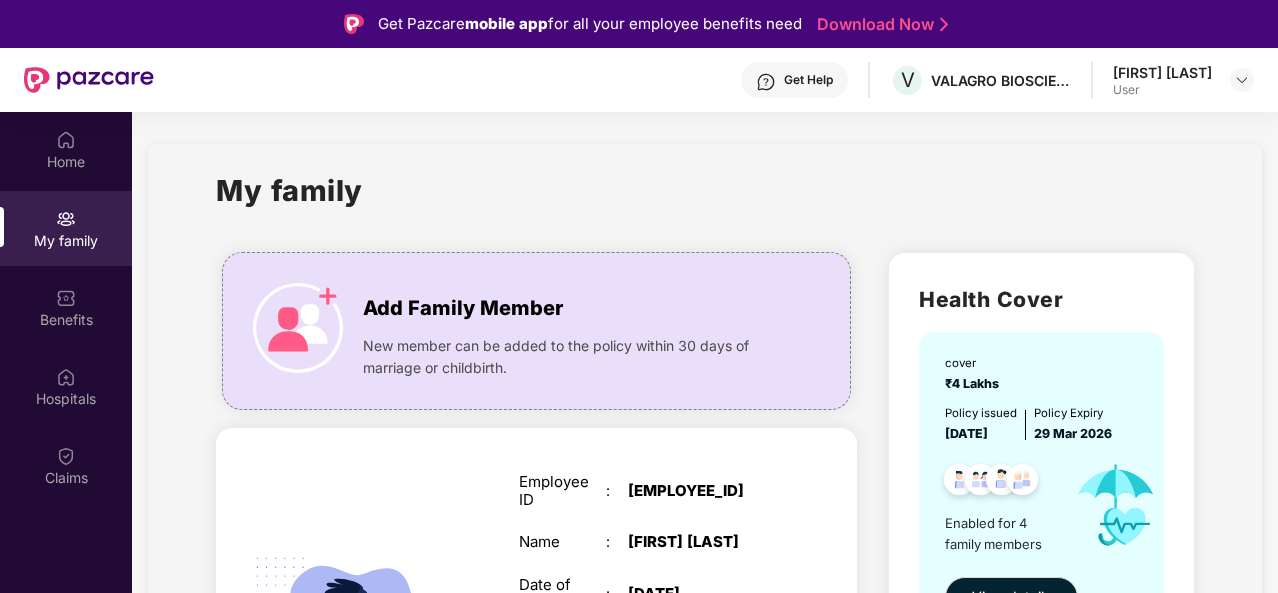 drag, startPoint x: 1112, startPoint y: 360, endPoint x: 1133, endPoint y: -21, distance: 381.5783 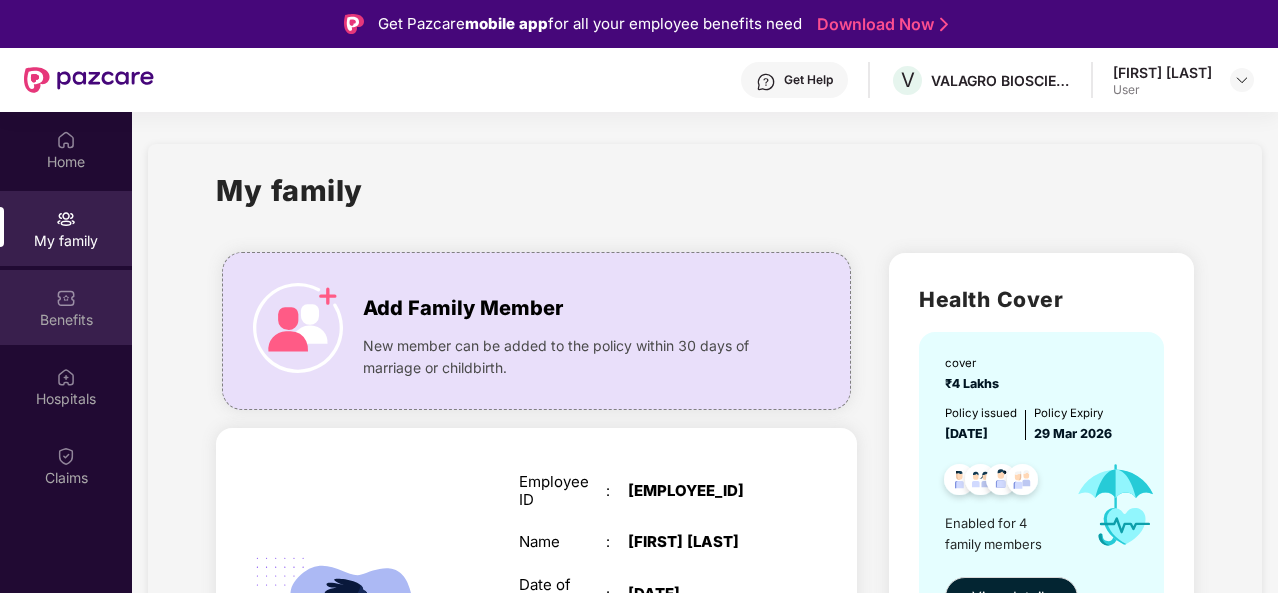 click at bounding box center (66, 298) 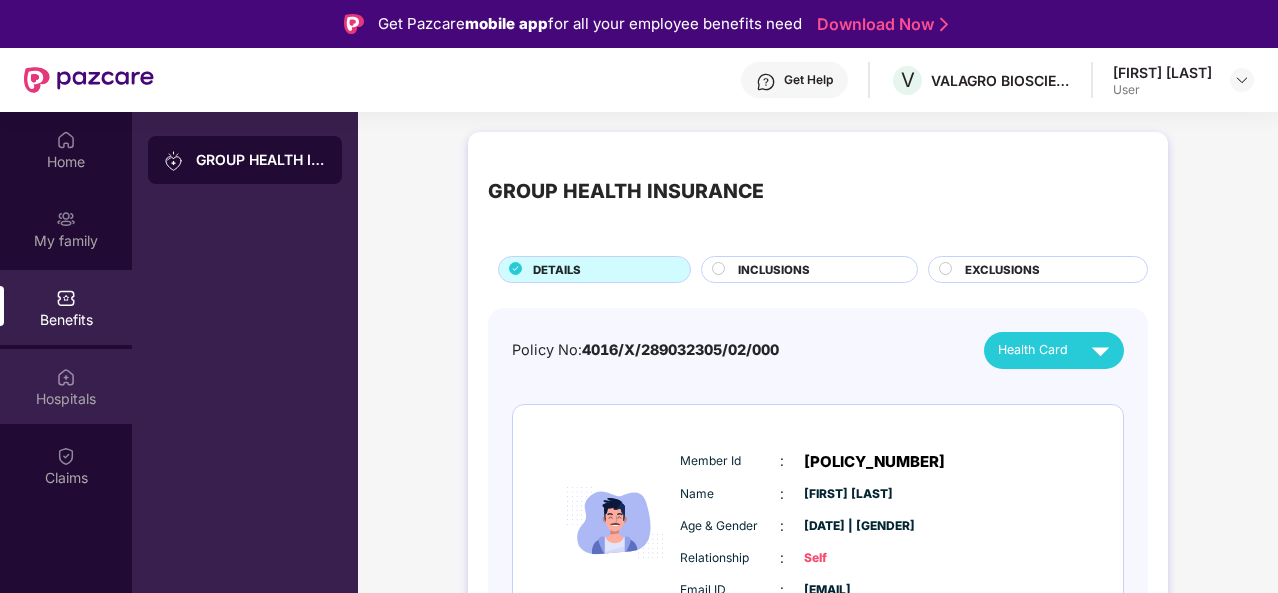 click on "Hospitals" at bounding box center [66, 399] 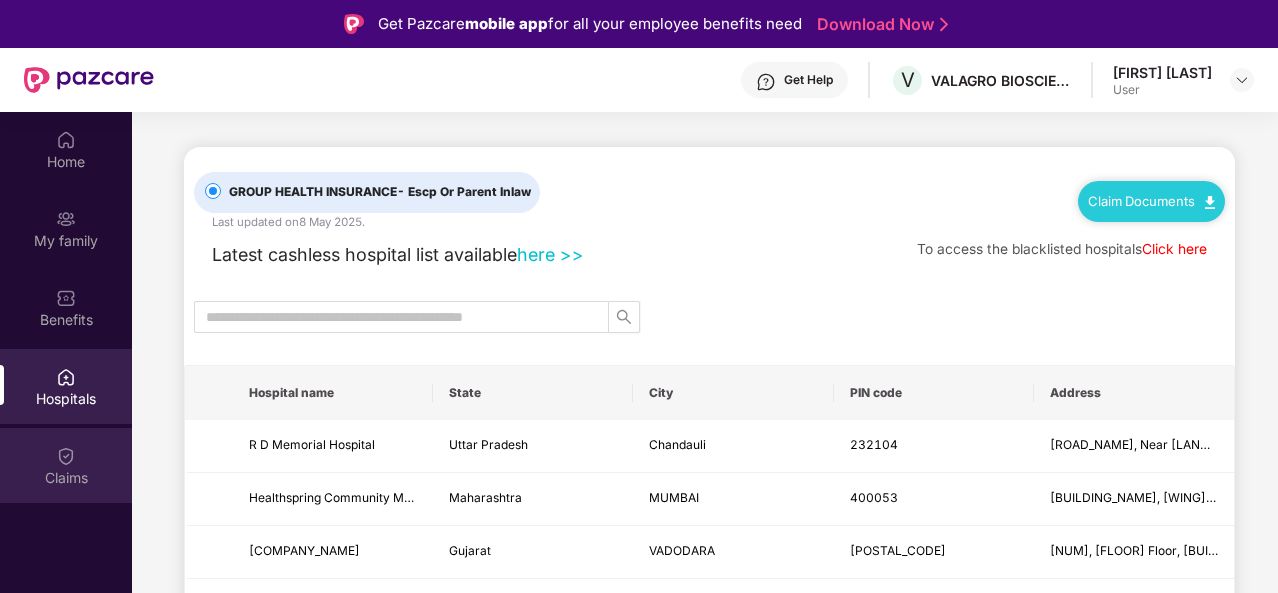 click on "Claims" at bounding box center (66, 478) 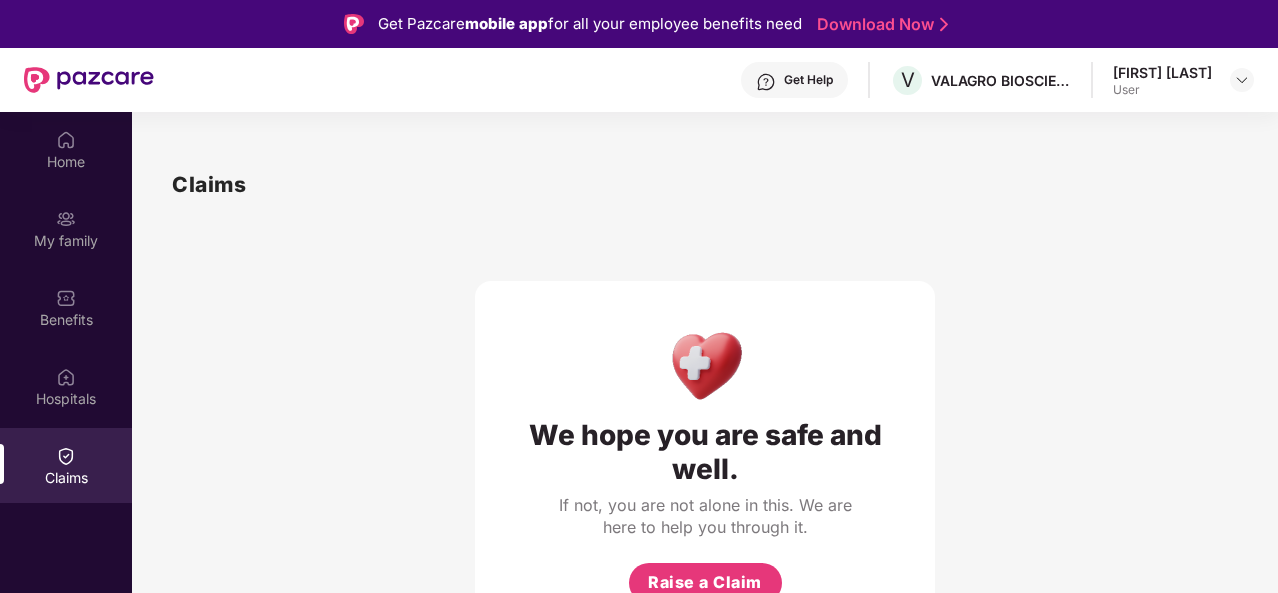 click on "Home My family Benefits Hospitals Claims" at bounding box center (66, 309) 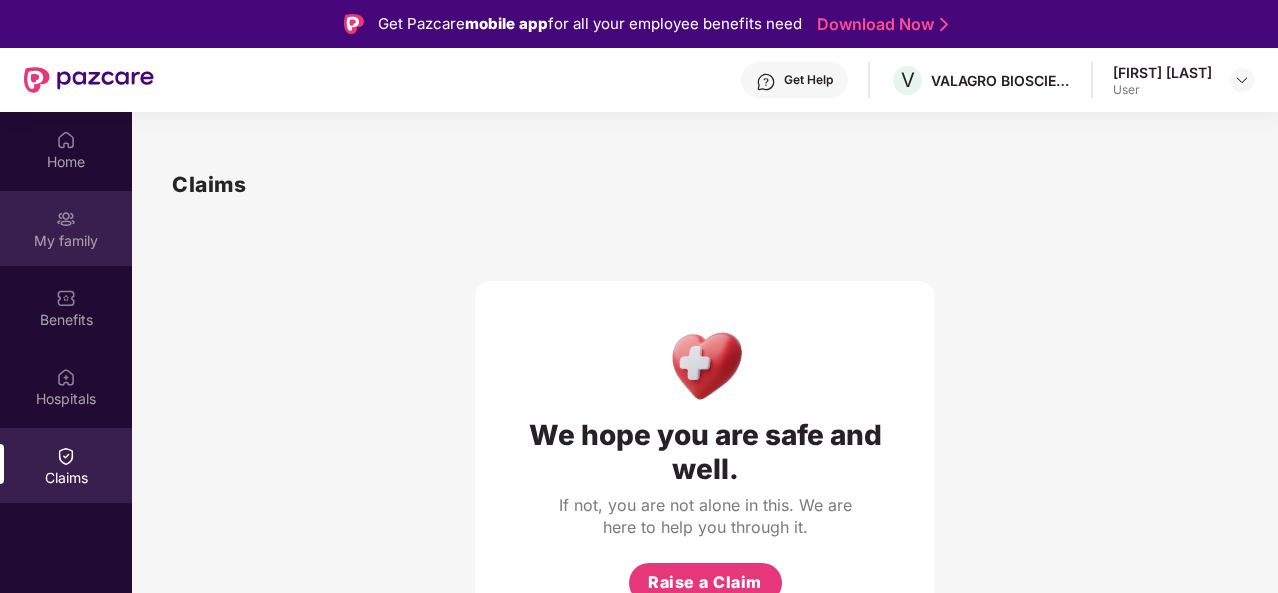 click on "My family" at bounding box center (66, 241) 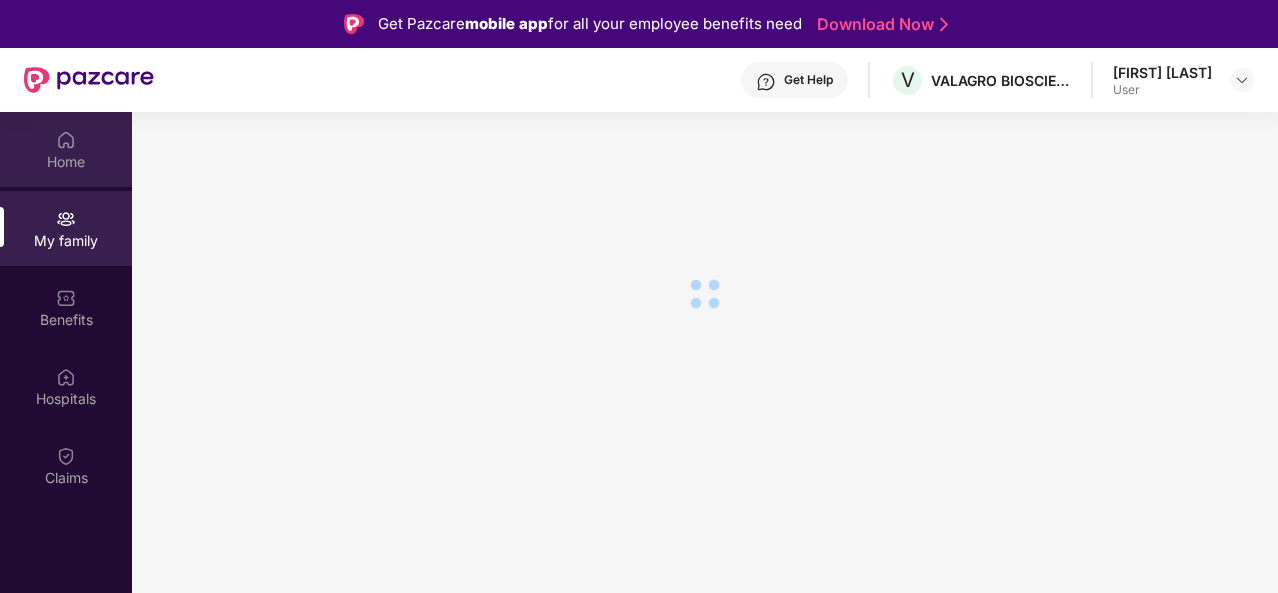 click on "Home" at bounding box center (66, 162) 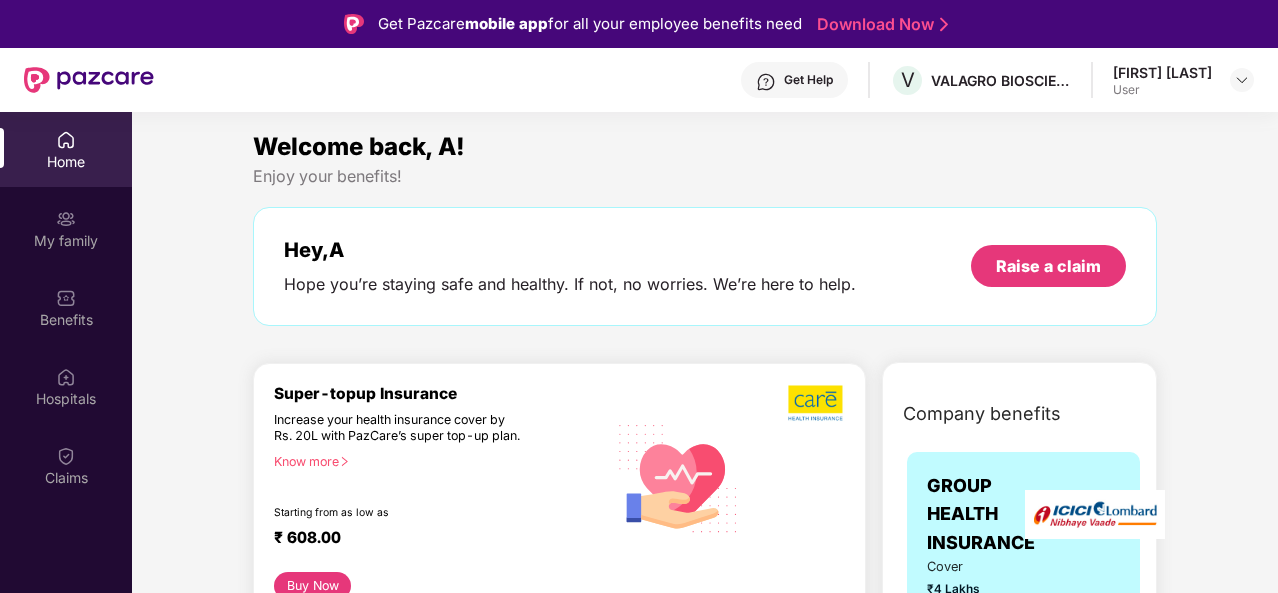 click on "Download Now" at bounding box center (879, 24) 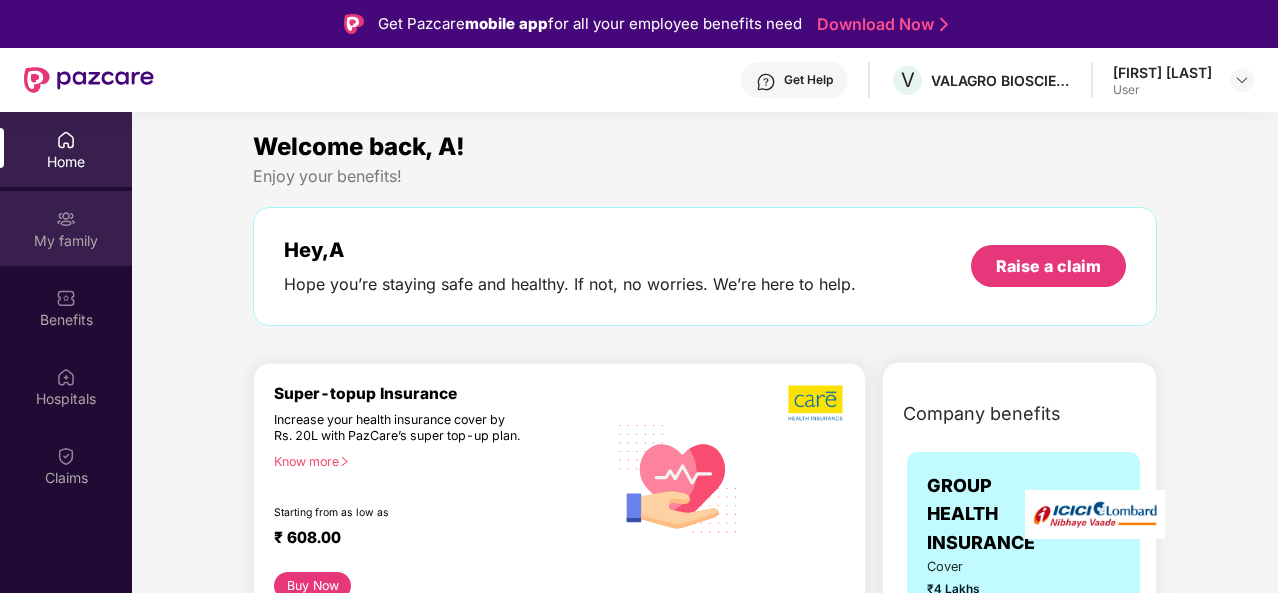 click on "My family" at bounding box center [66, 228] 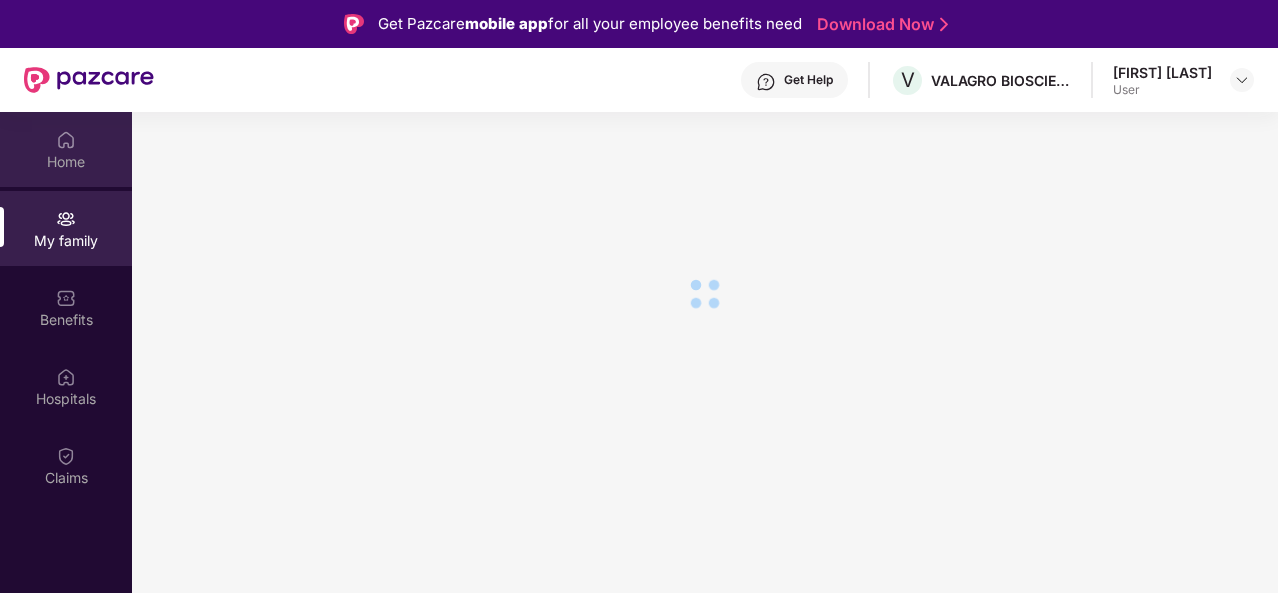 click on "Home" at bounding box center [66, 149] 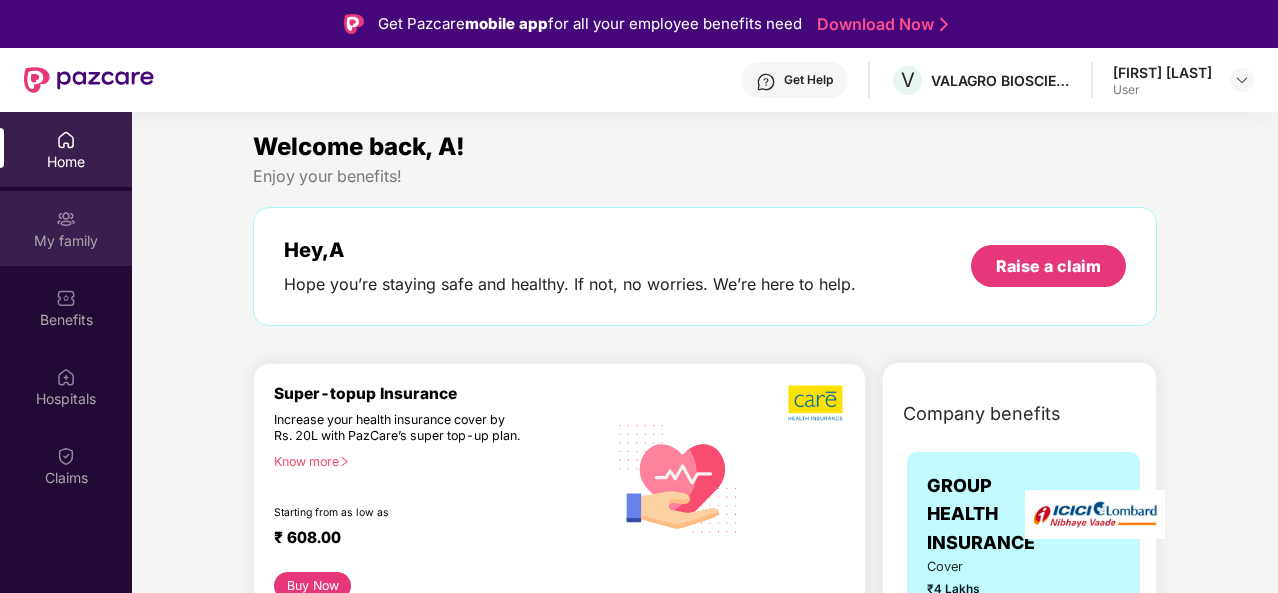 click on "My family" at bounding box center (66, 228) 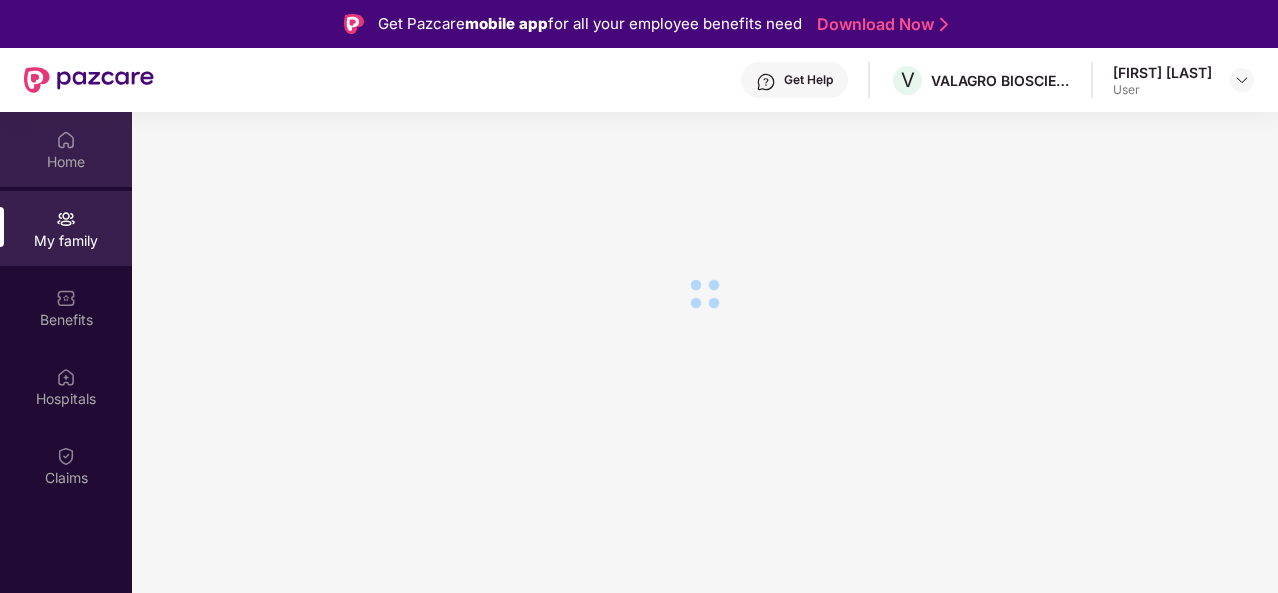 click on "Home" at bounding box center [66, 162] 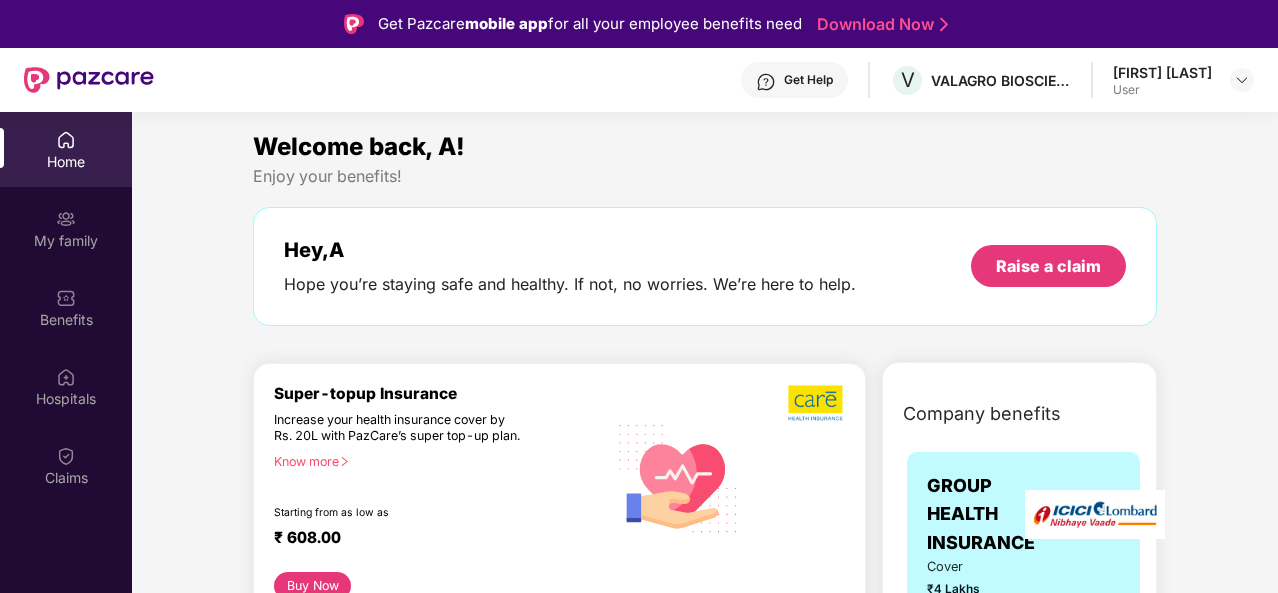 click on "Welcome back, A!" at bounding box center (705, 147) 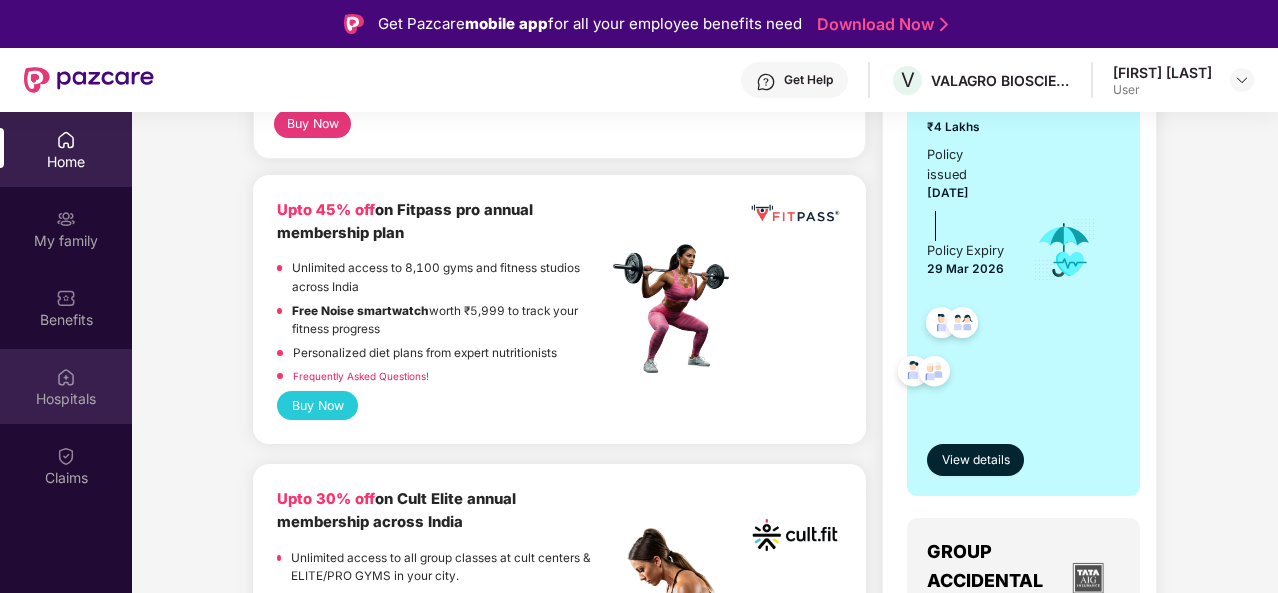 scroll, scrollTop: 560, scrollLeft: 0, axis: vertical 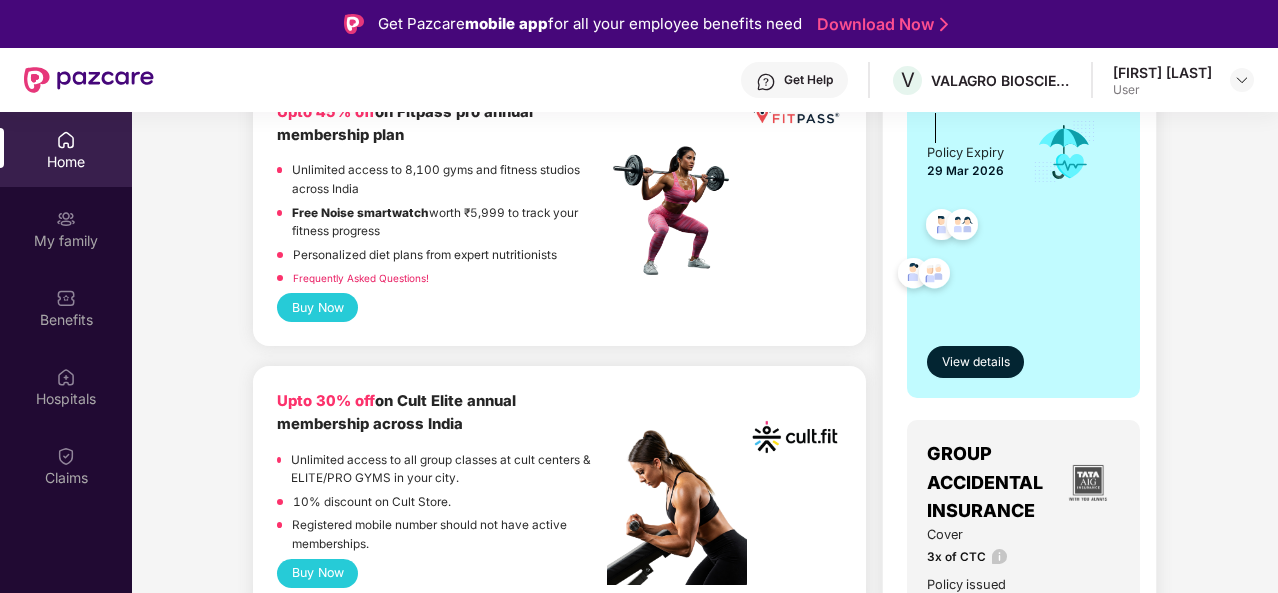 drag, startPoint x: 47, startPoint y: 529, endPoint x: 55, endPoint y: 507, distance: 23.409399 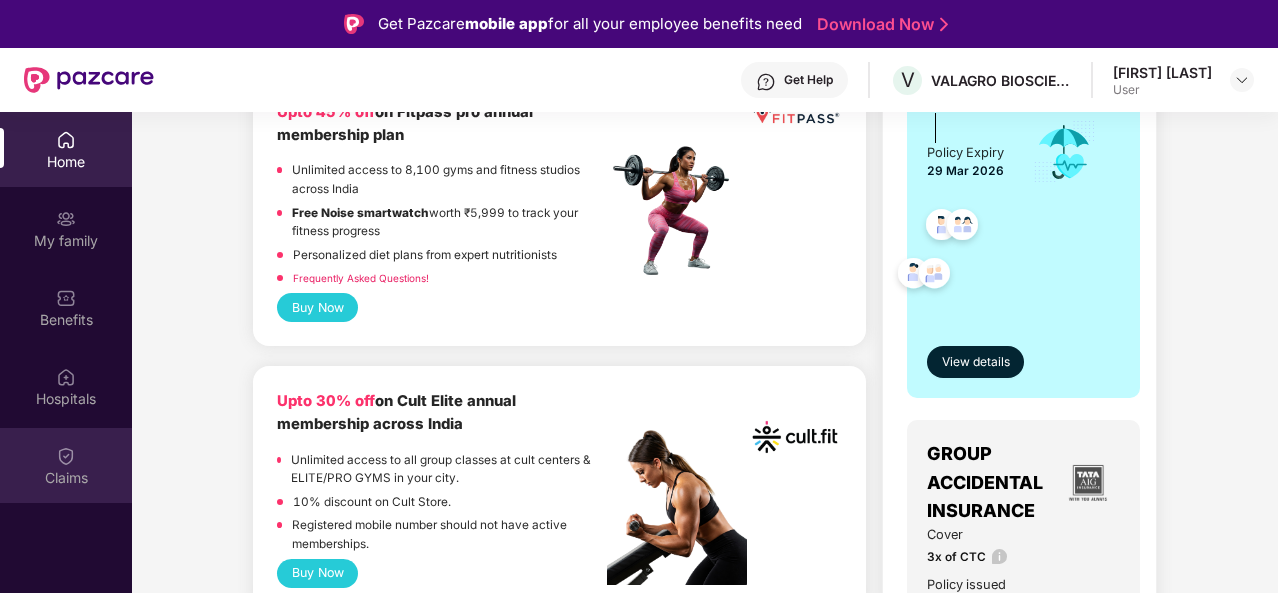 click on "Claims" at bounding box center [66, 465] 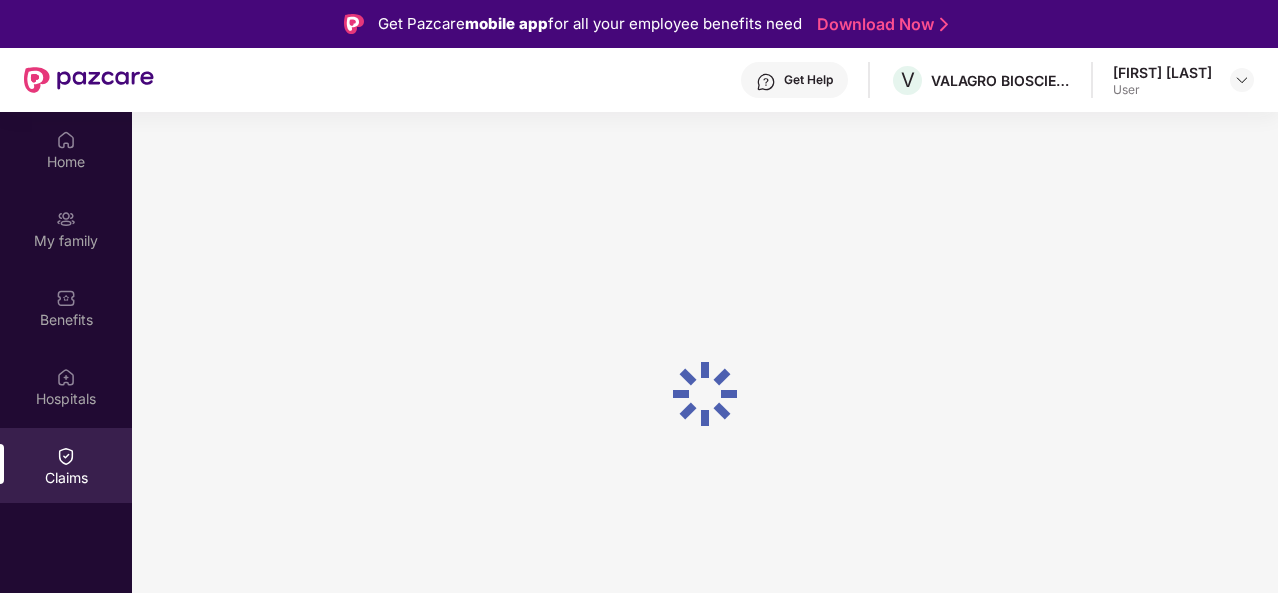 scroll, scrollTop: 0, scrollLeft: 0, axis: both 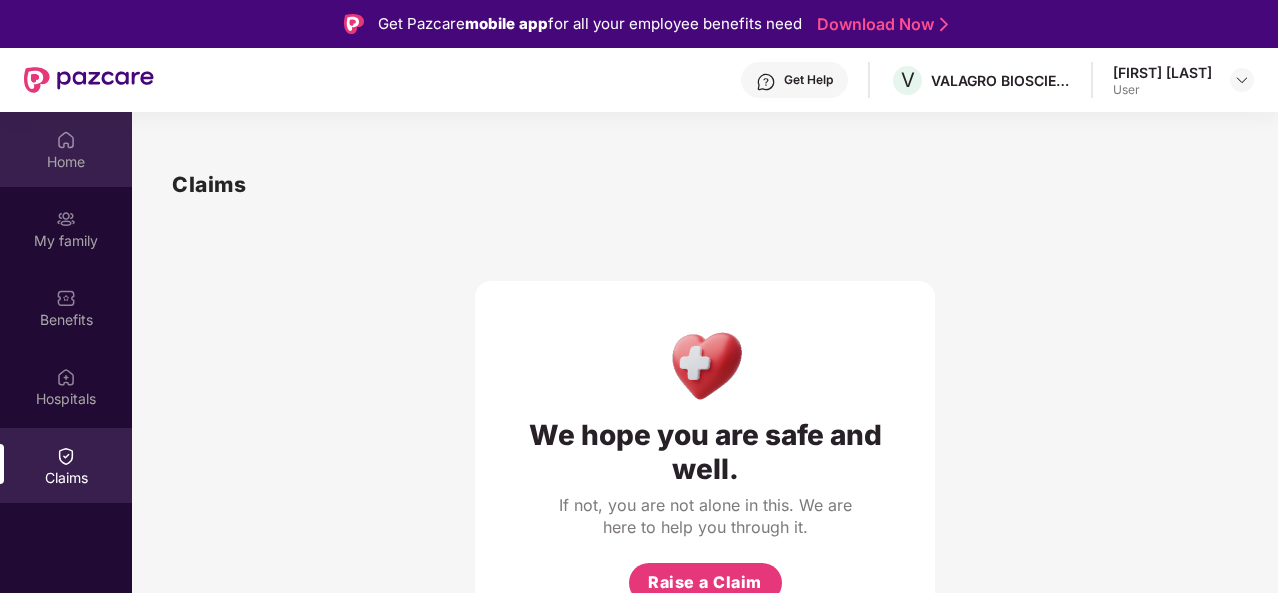 click on "Home" at bounding box center (66, 162) 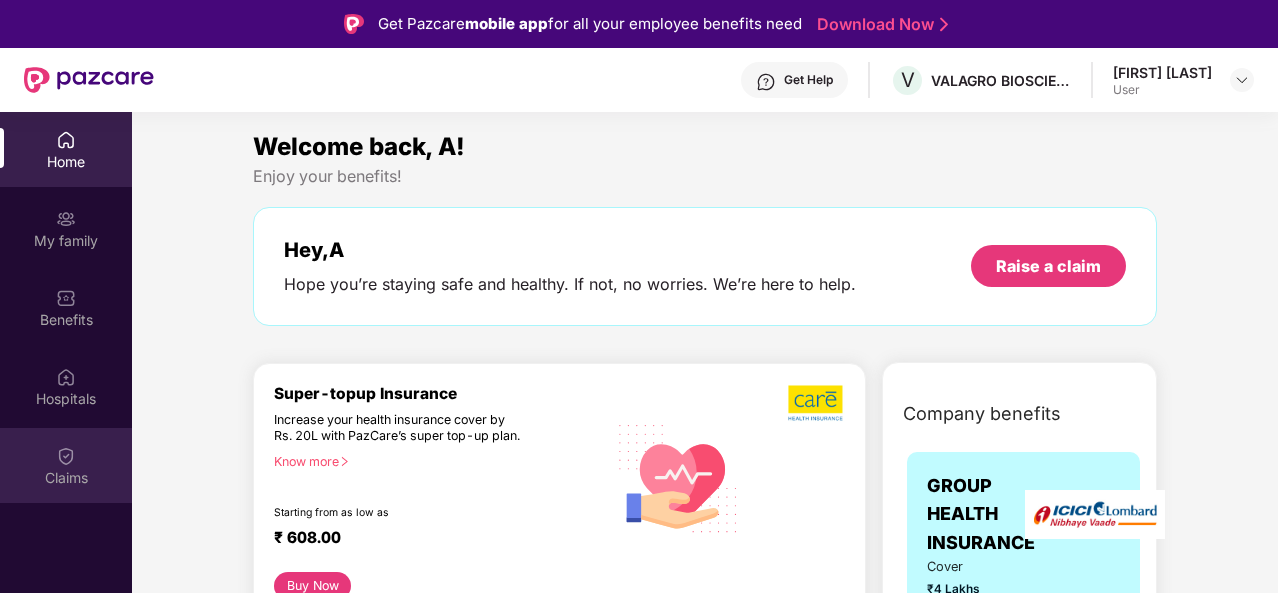 click on "Claims" at bounding box center (66, 478) 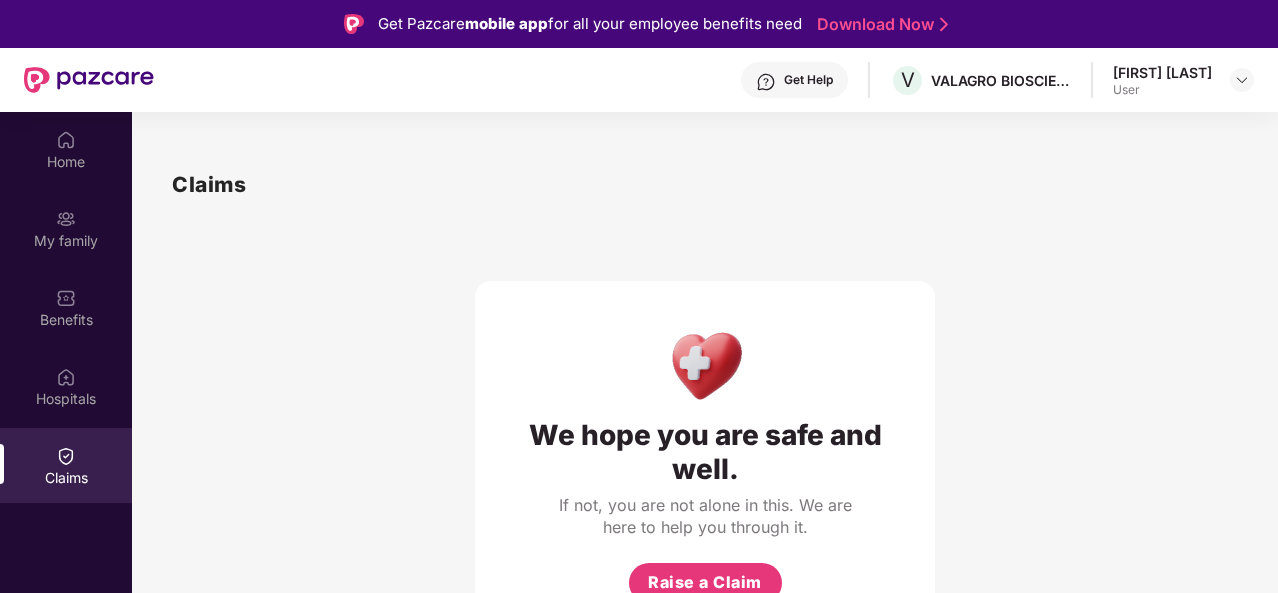 drag, startPoint x: 1029, startPoint y: 293, endPoint x: 1068, endPoint y: 279, distance: 41.4367 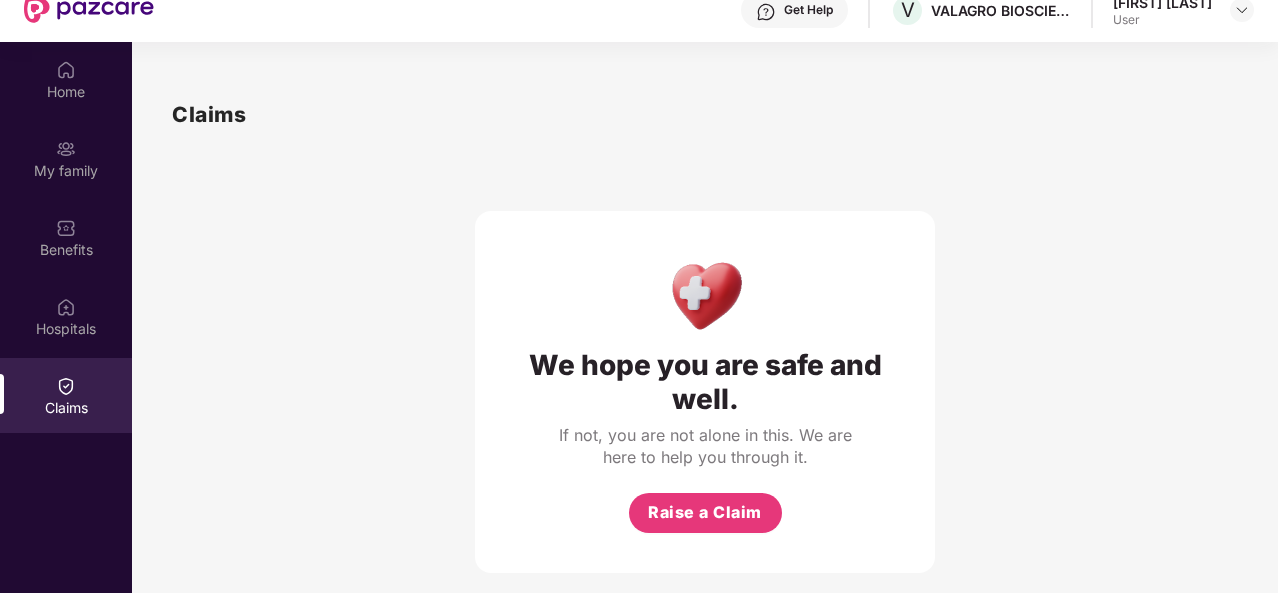 drag, startPoint x: 1080, startPoint y: 308, endPoint x: 225, endPoint y: 243, distance: 857.4672 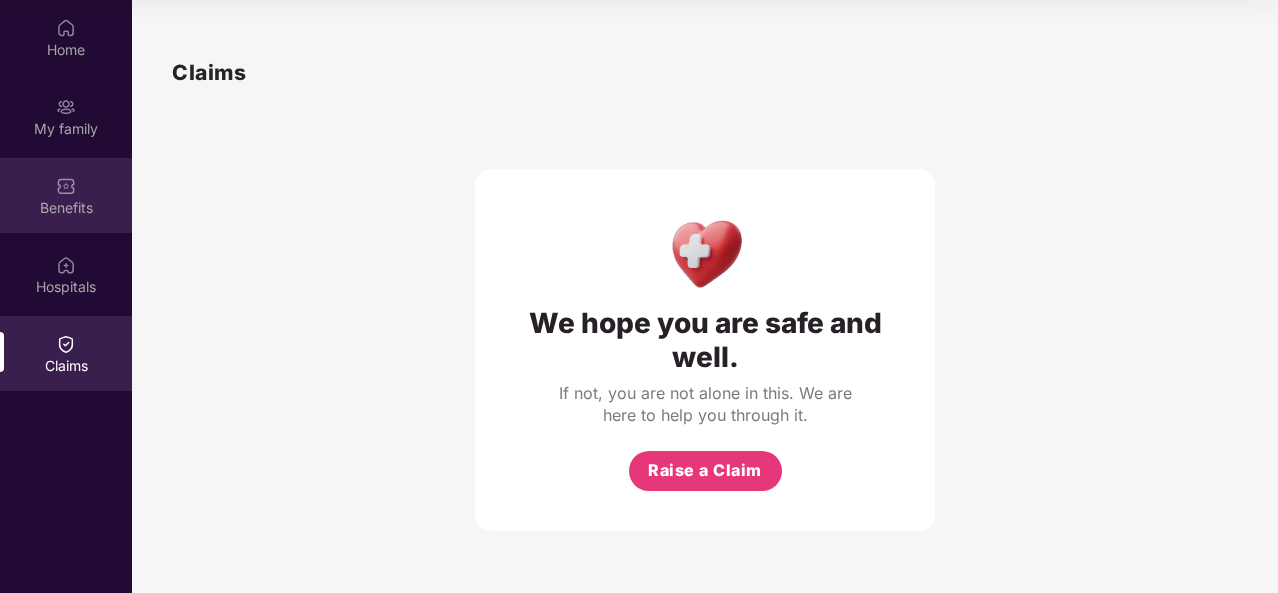 click on "Benefits" at bounding box center (66, 195) 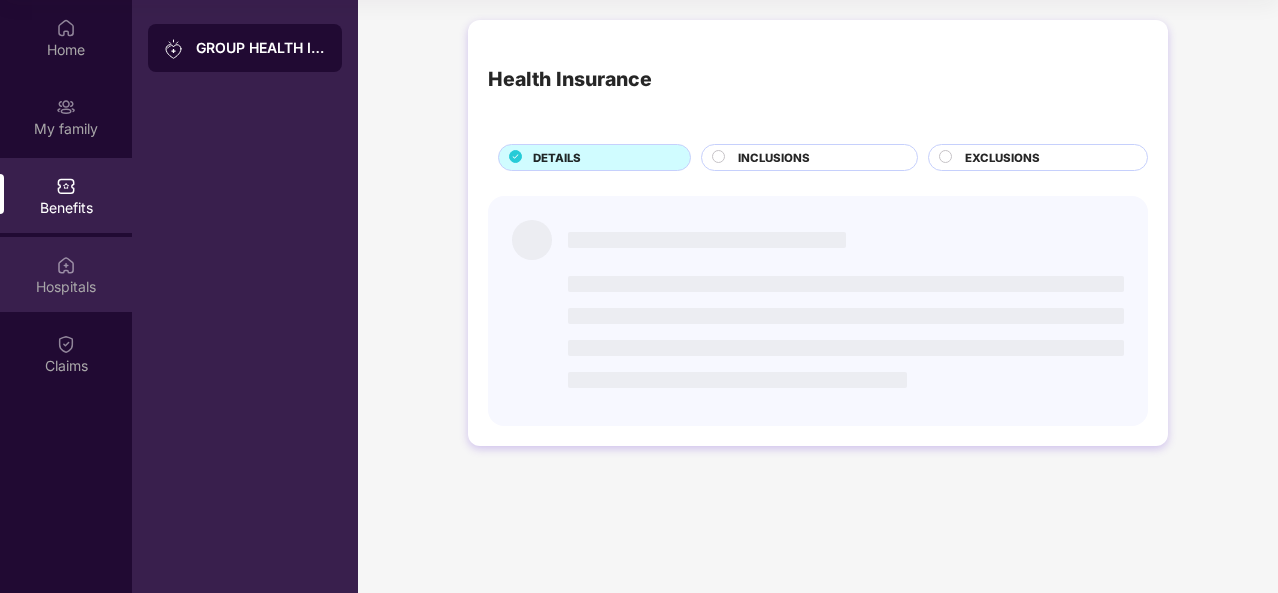 click on "Hospitals" at bounding box center [66, 274] 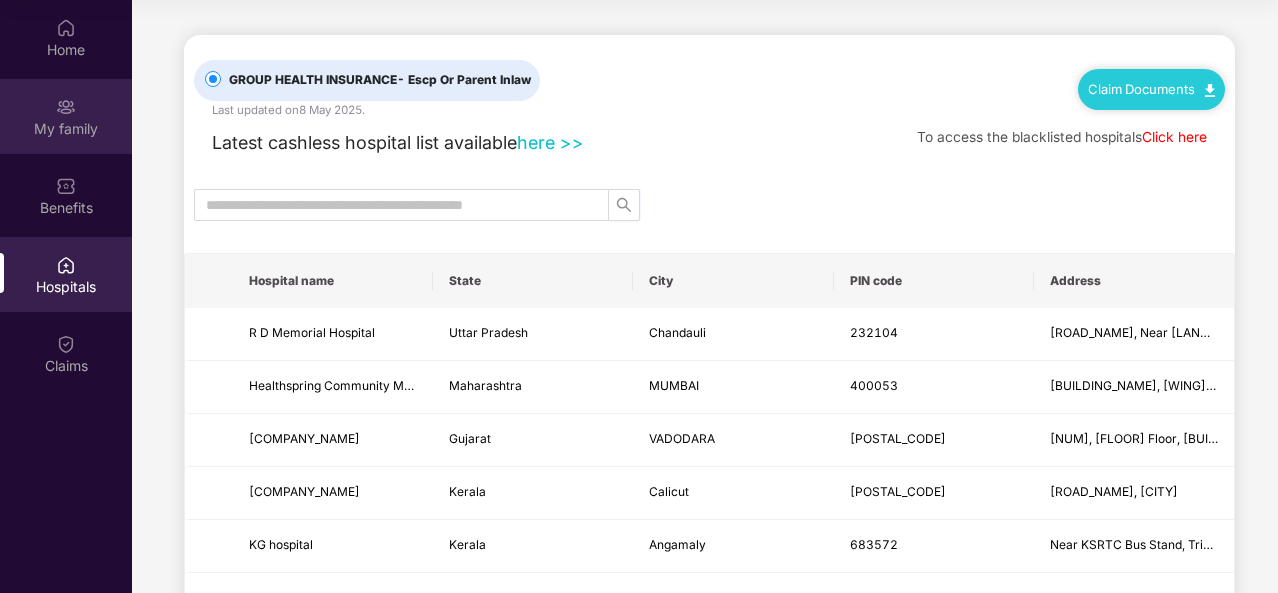 click on "My family" at bounding box center (66, 129) 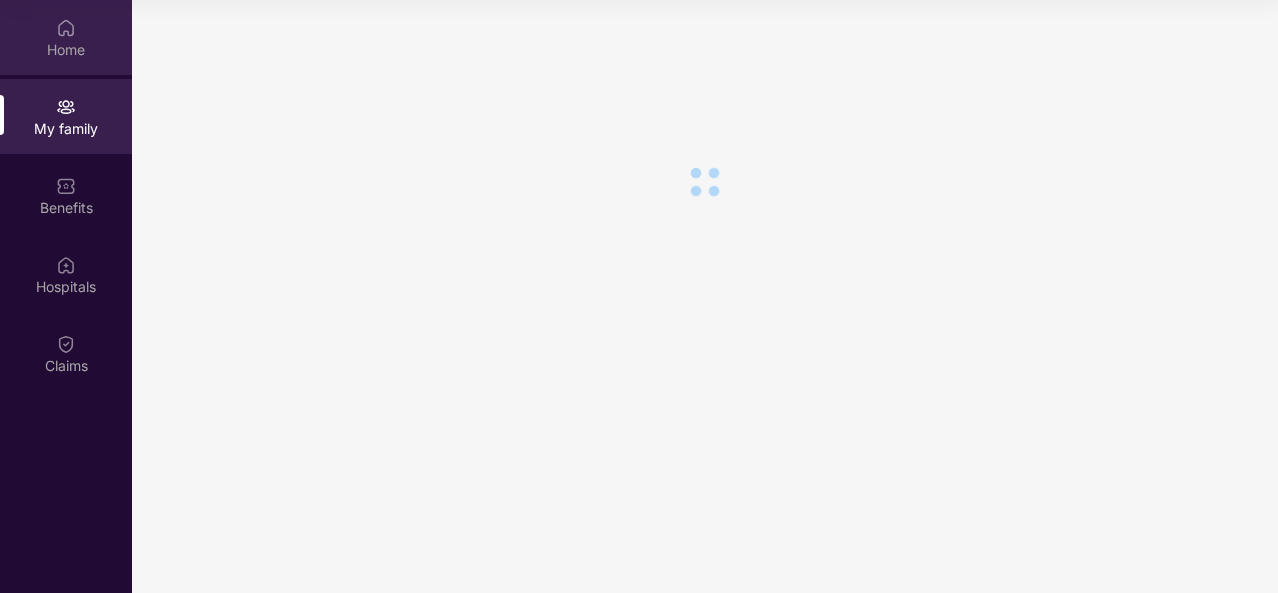 click on "Home" at bounding box center [66, 50] 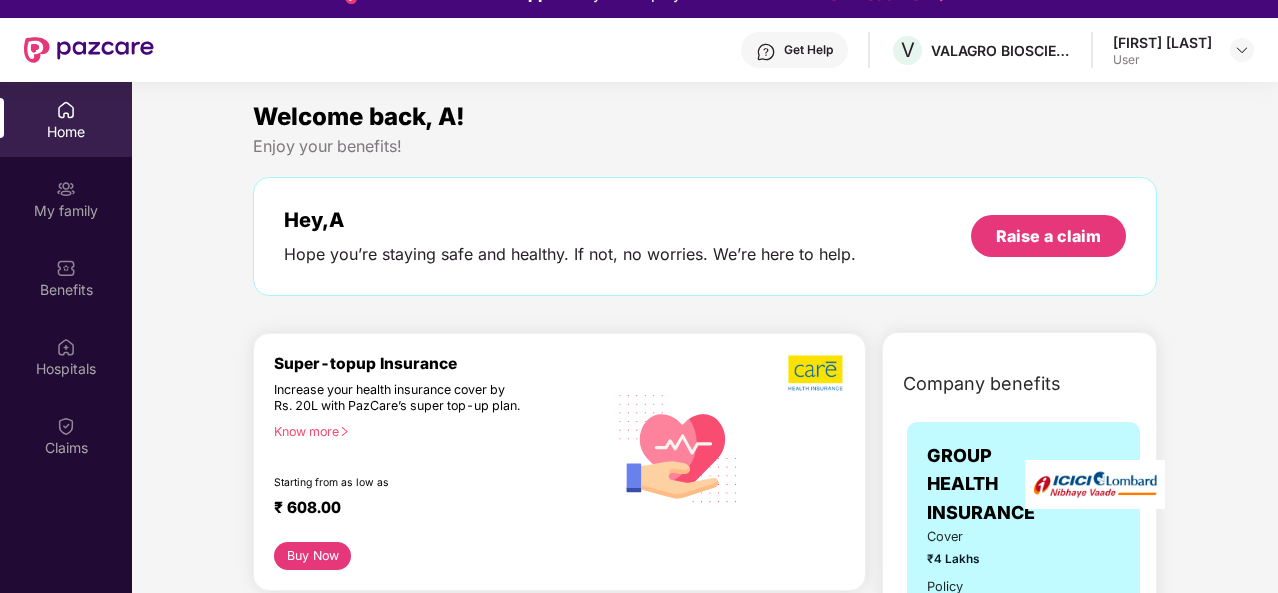 scroll, scrollTop: 0, scrollLeft: 0, axis: both 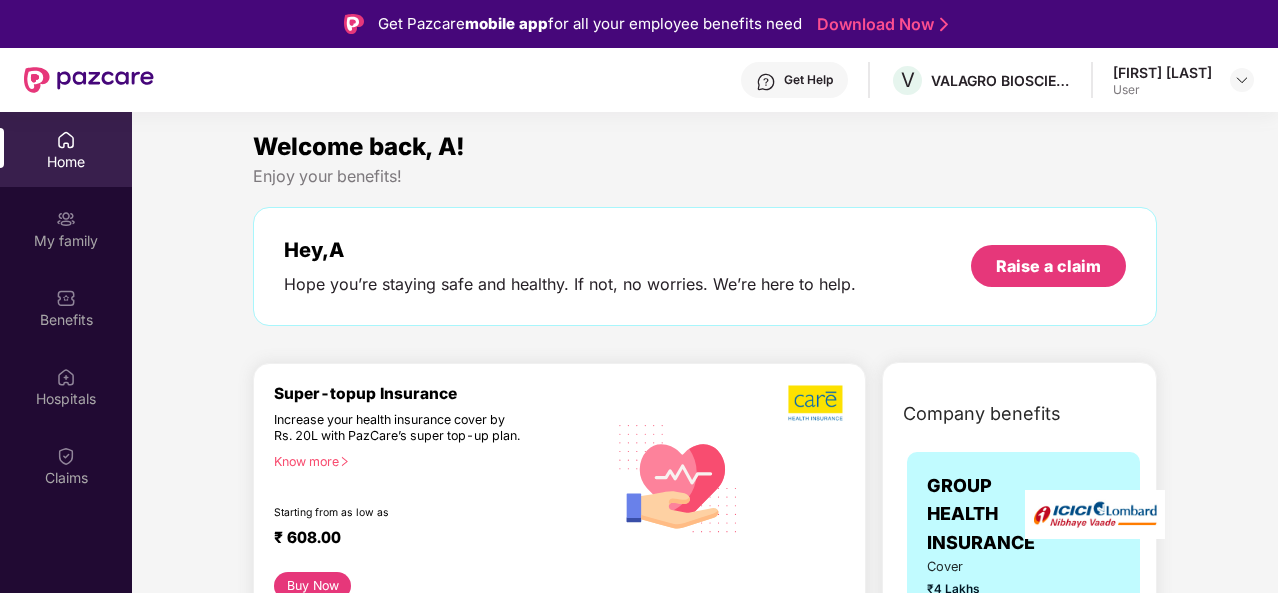 drag, startPoint x: 868, startPoint y: 90, endPoint x: 1100, endPoint y: 156, distance: 241.2053 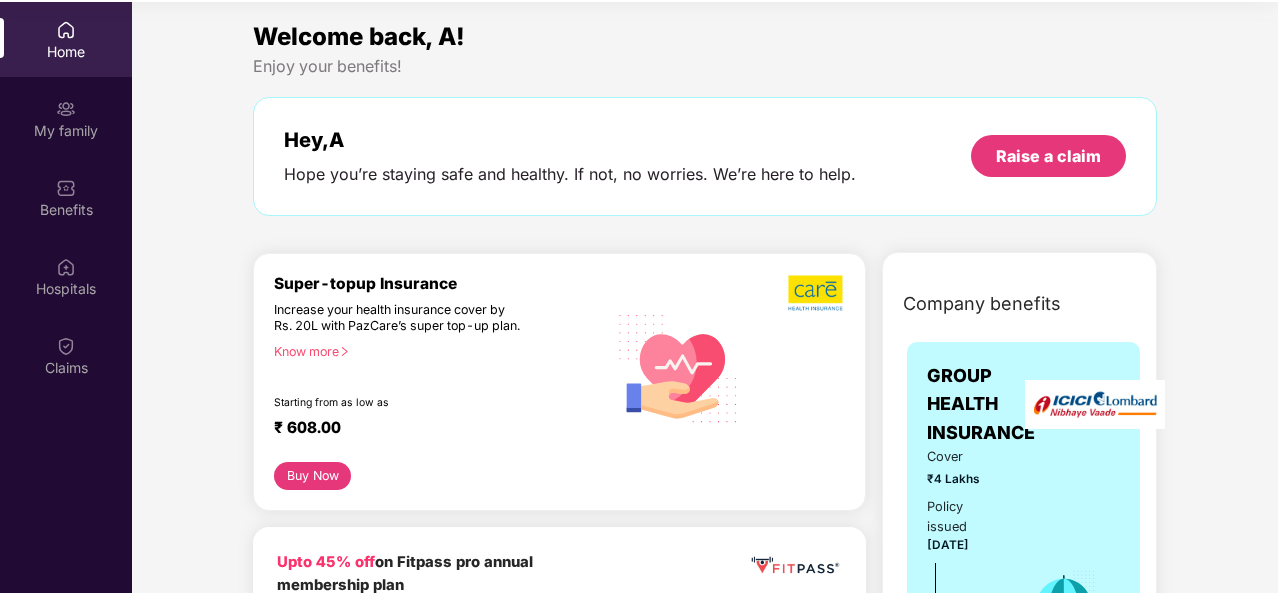 scroll, scrollTop: 112, scrollLeft: 0, axis: vertical 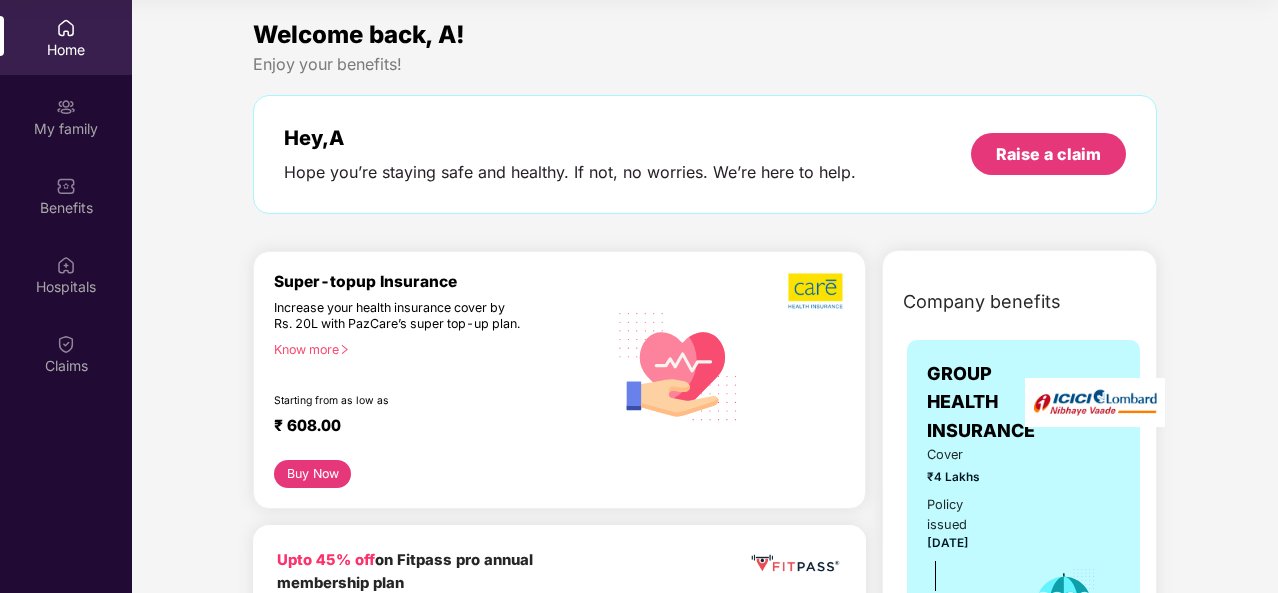 drag, startPoint x: 1130, startPoint y: 379, endPoint x: 1120, endPoint y: 353, distance: 27.856777 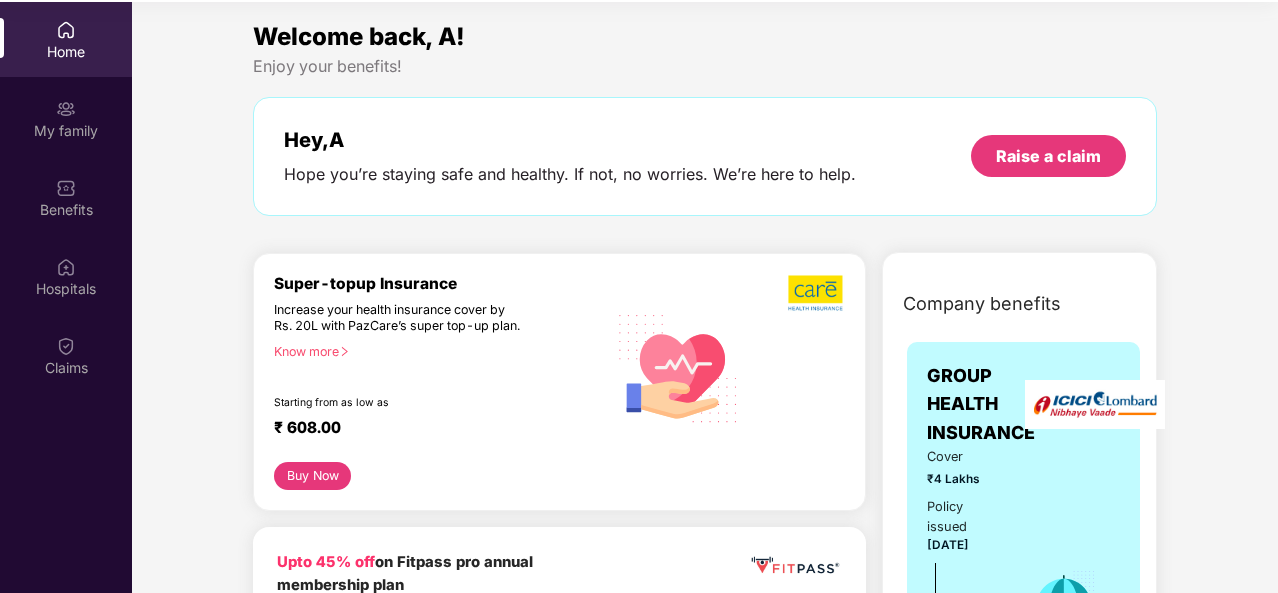 scroll, scrollTop: 0, scrollLeft: 0, axis: both 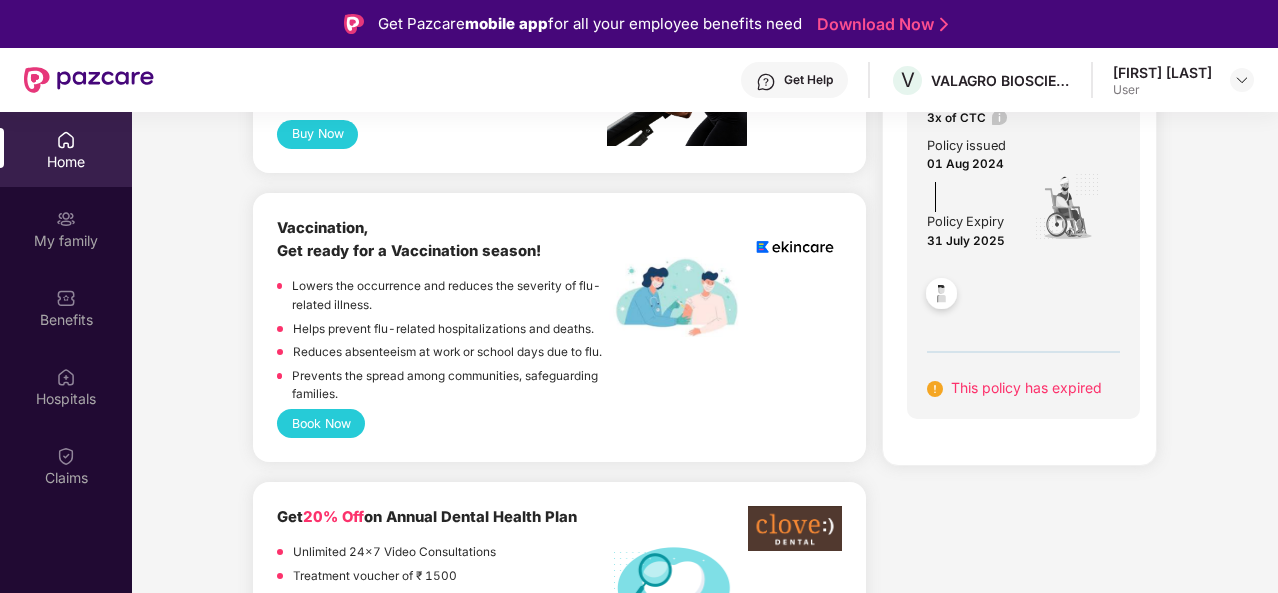 drag, startPoint x: 819, startPoint y: 292, endPoint x: 795, endPoint y: 455, distance: 164.7574 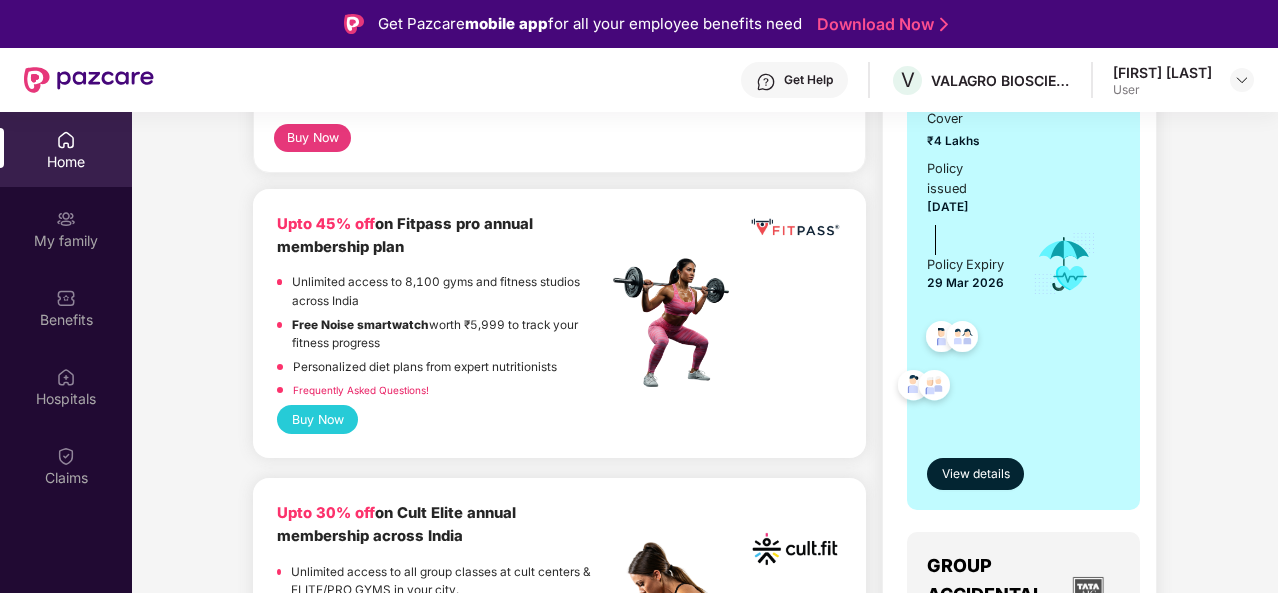 drag, startPoint x: 745, startPoint y: 240, endPoint x: 752, endPoint y: 327, distance: 87.28116 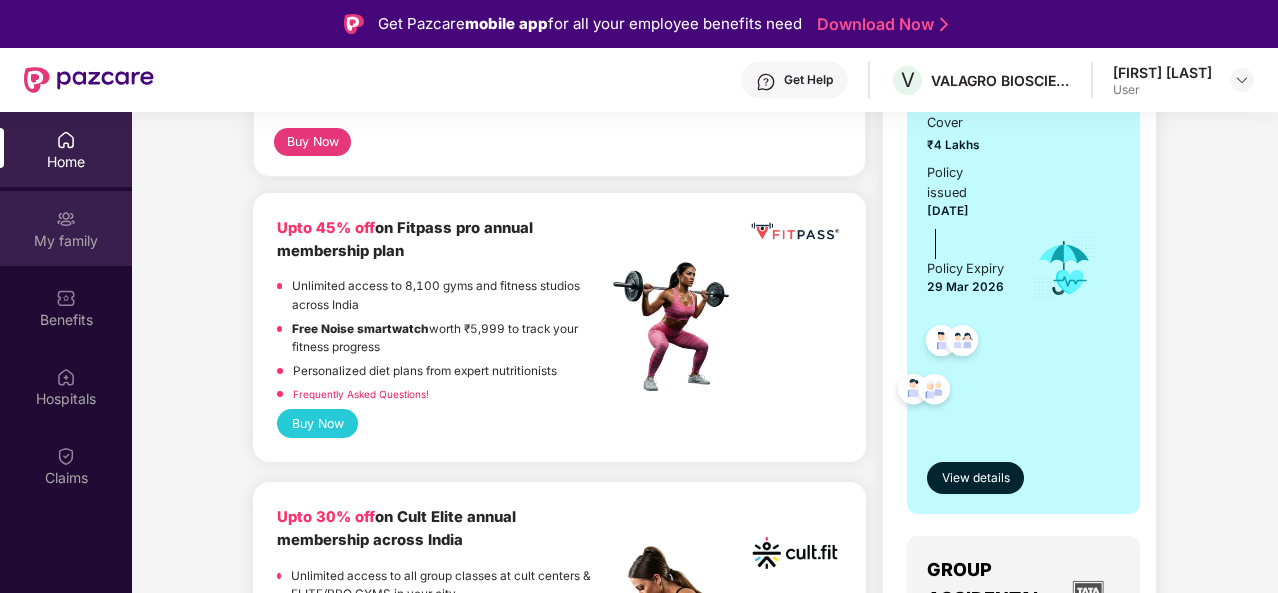 click on "My family" at bounding box center (66, 241) 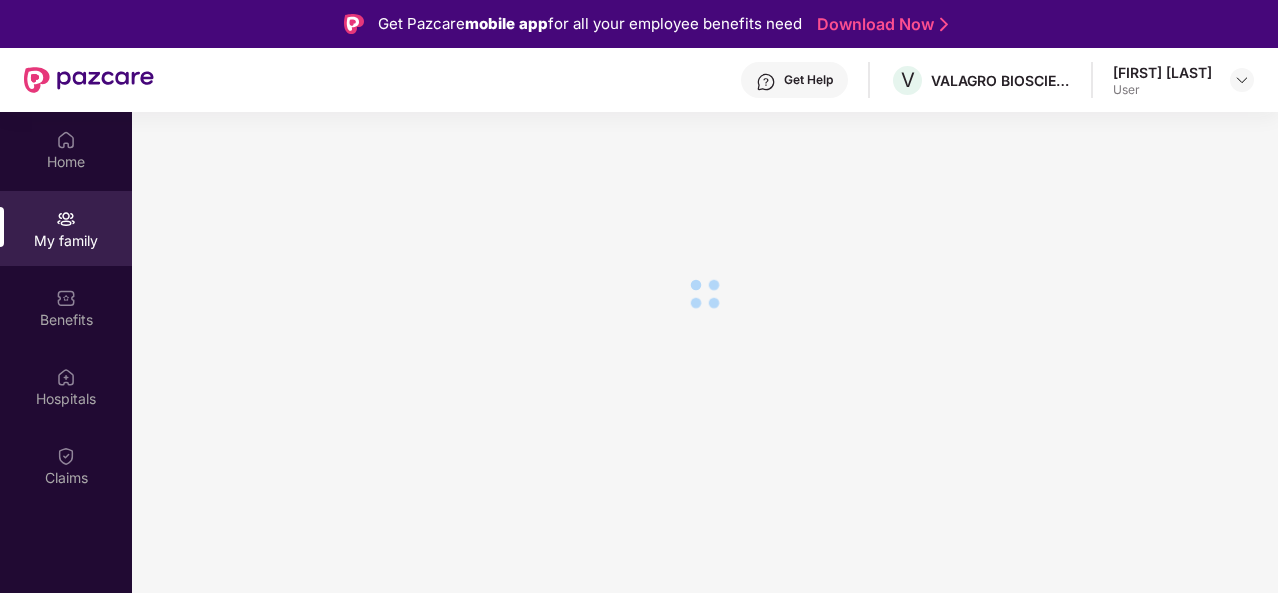 scroll, scrollTop: 0, scrollLeft: 0, axis: both 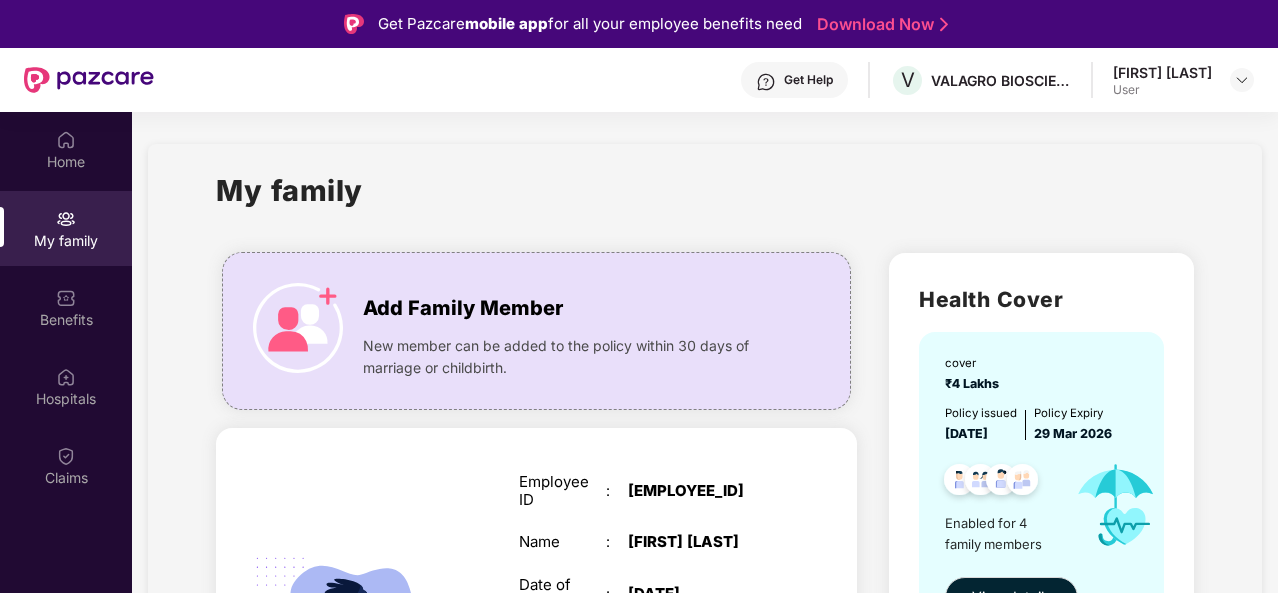 click on "My family" at bounding box center [704, 202] 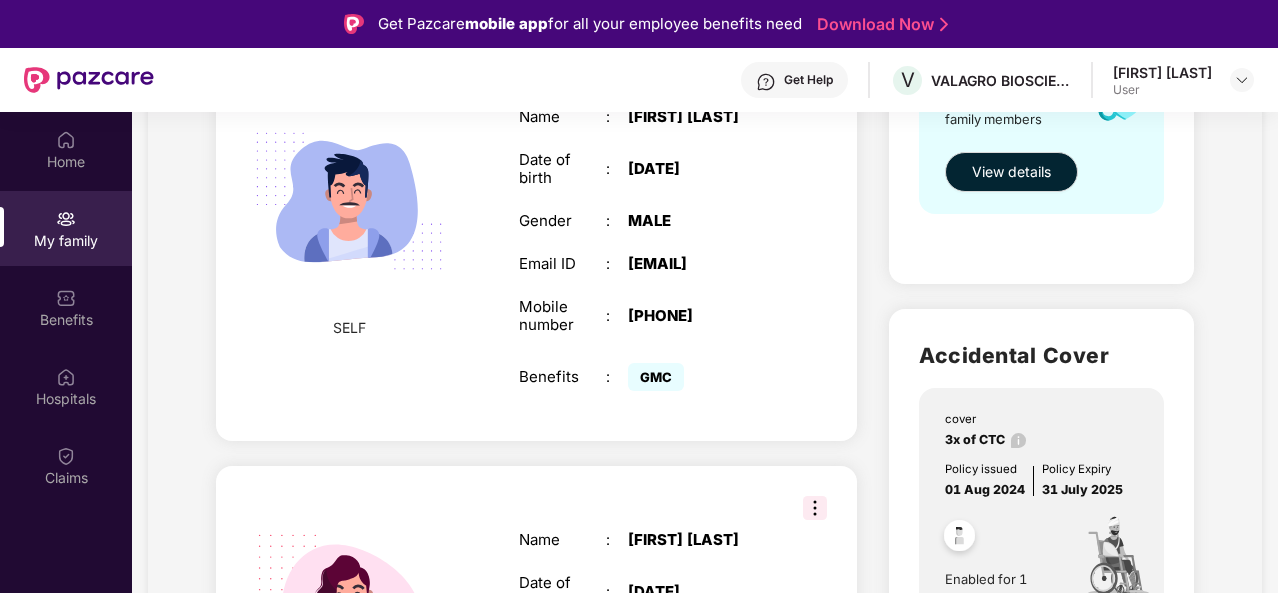 drag, startPoint x: 1056, startPoint y: 249, endPoint x: 1115, endPoint y: 379, distance: 142.76204 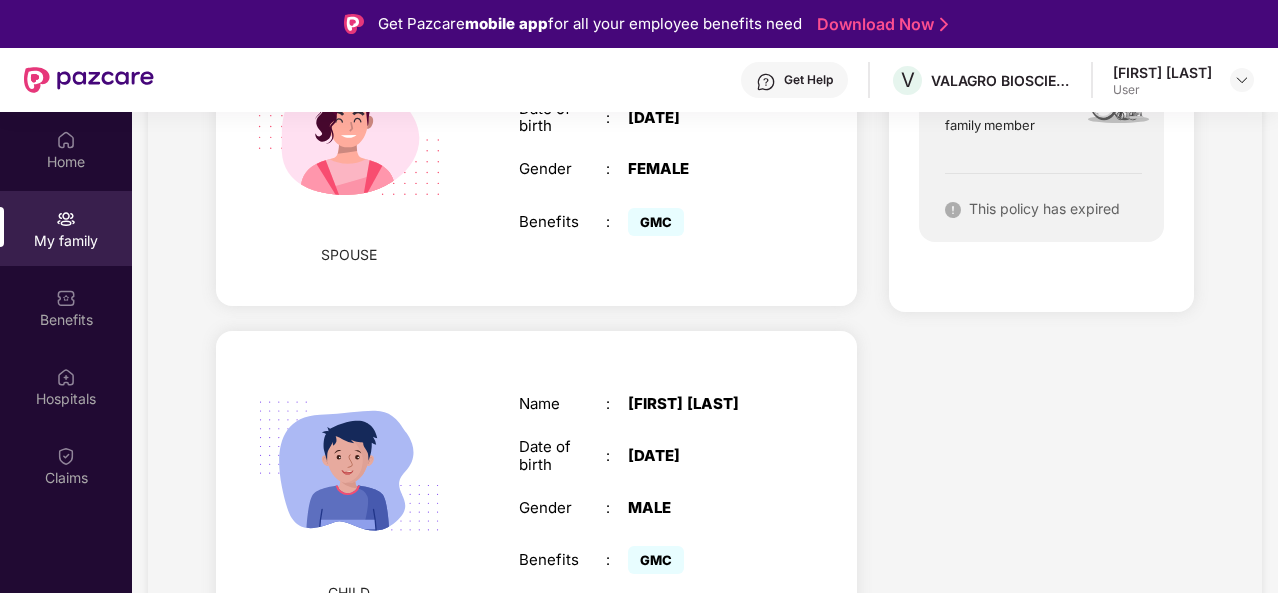 drag, startPoint x: 1178, startPoint y: 345, endPoint x: 1124, endPoint y: 411, distance: 85.276024 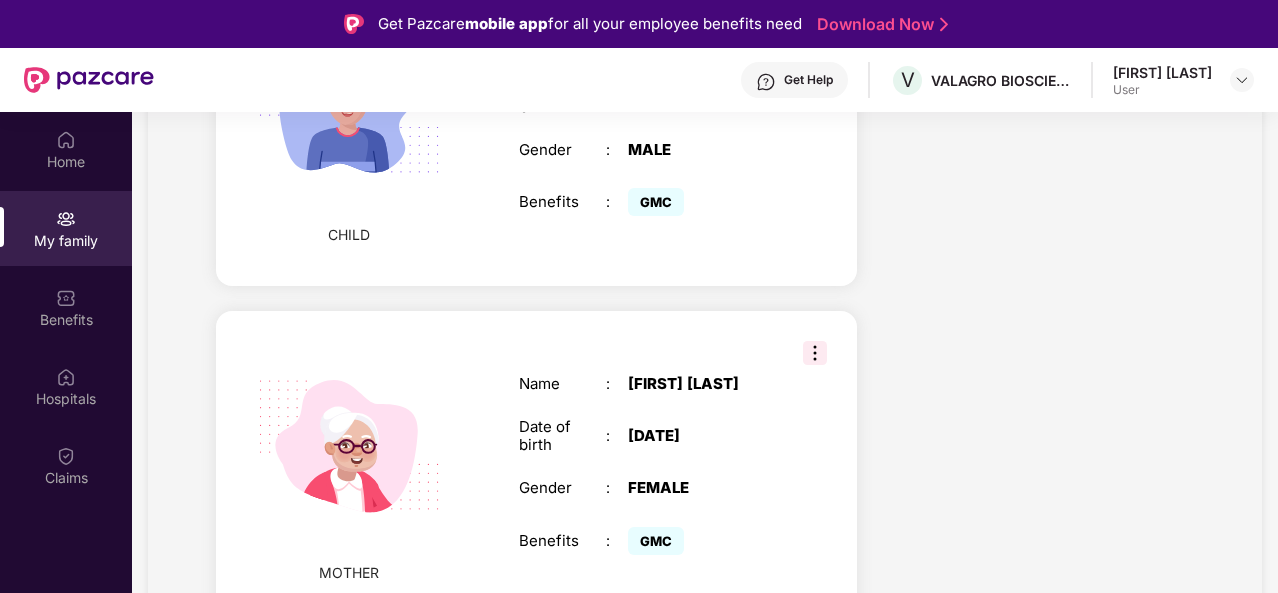 scroll, scrollTop: 1292, scrollLeft: 0, axis: vertical 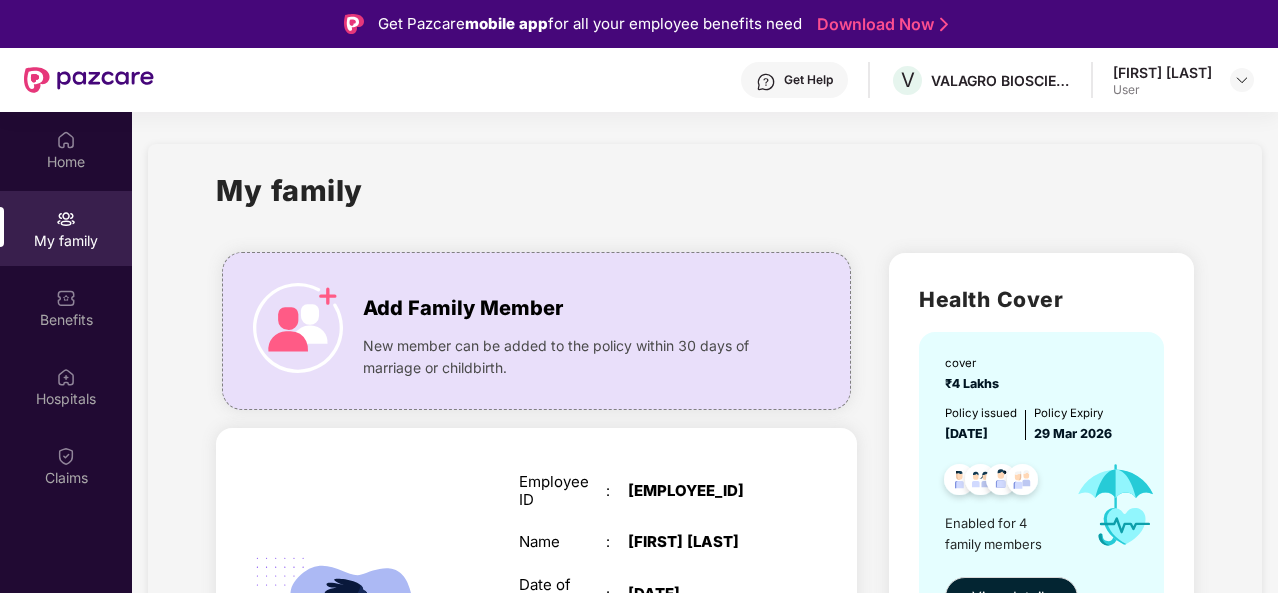 drag, startPoint x: 1150, startPoint y: 217, endPoint x: 1175, endPoint y: 15, distance: 203.54115 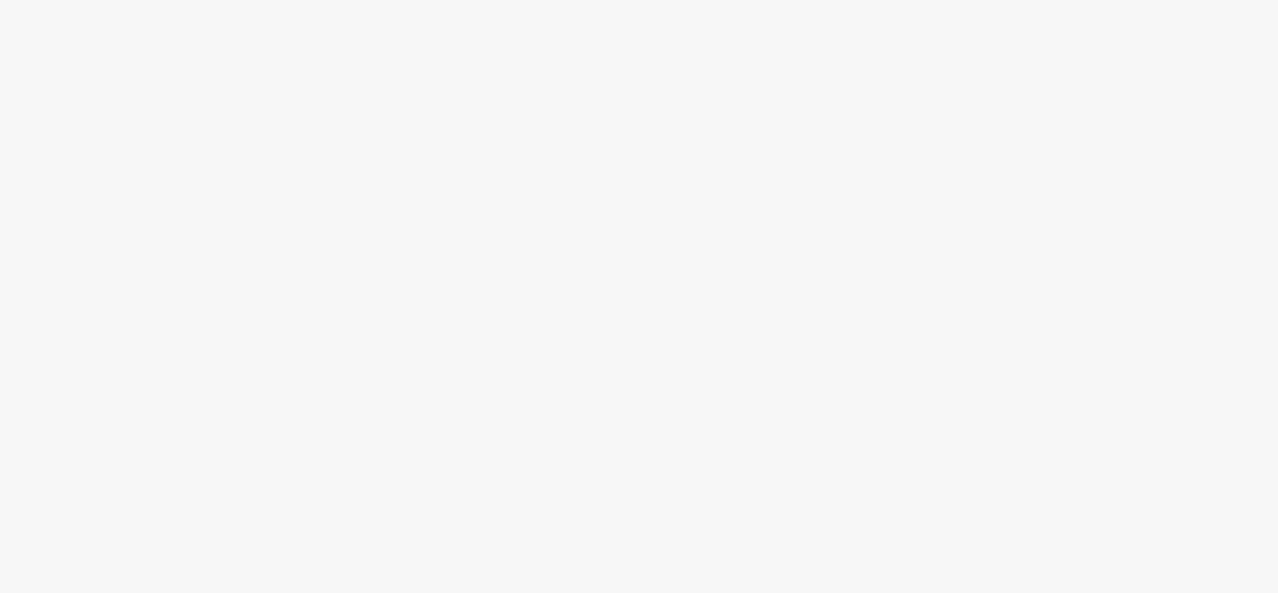 scroll, scrollTop: 0, scrollLeft: 0, axis: both 